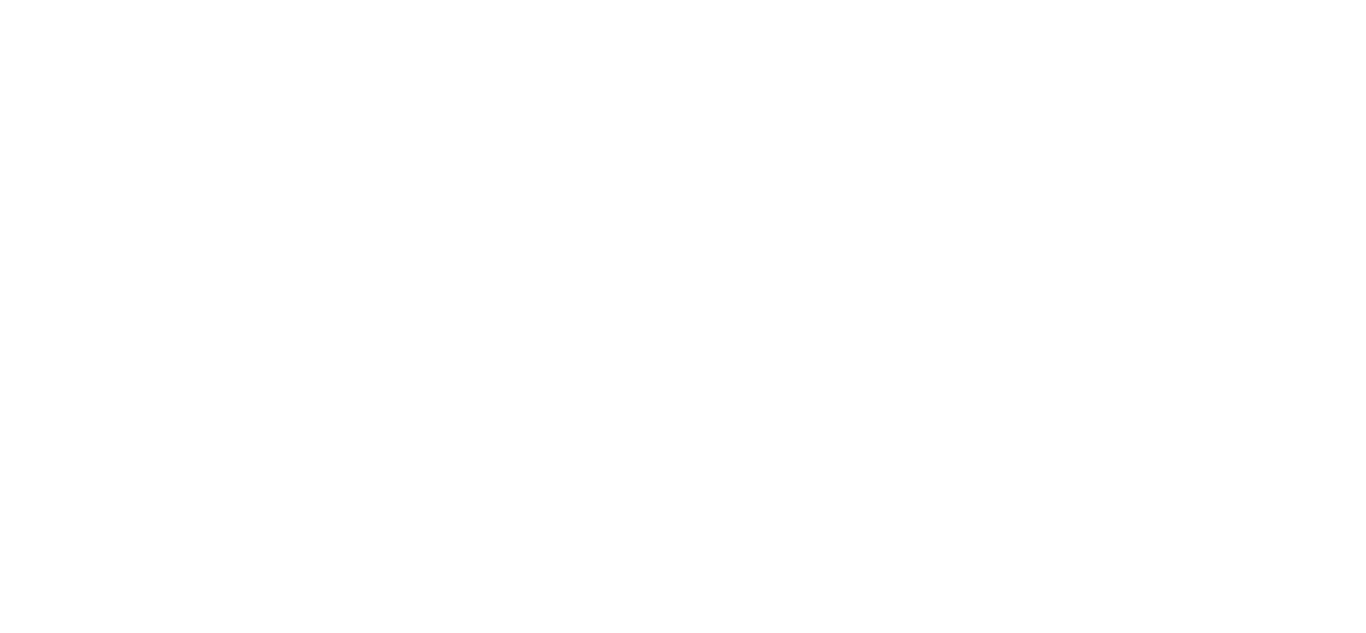 scroll, scrollTop: 0, scrollLeft: 0, axis: both 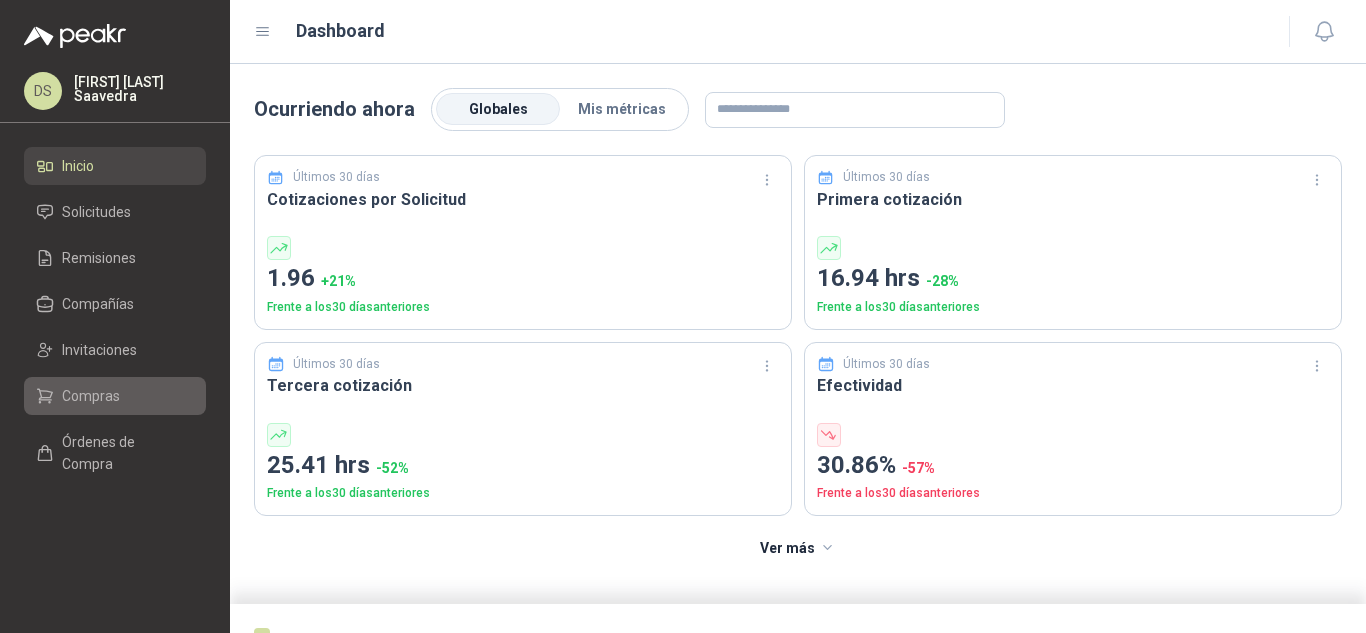 click on "Compras" at bounding box center (91, 396) 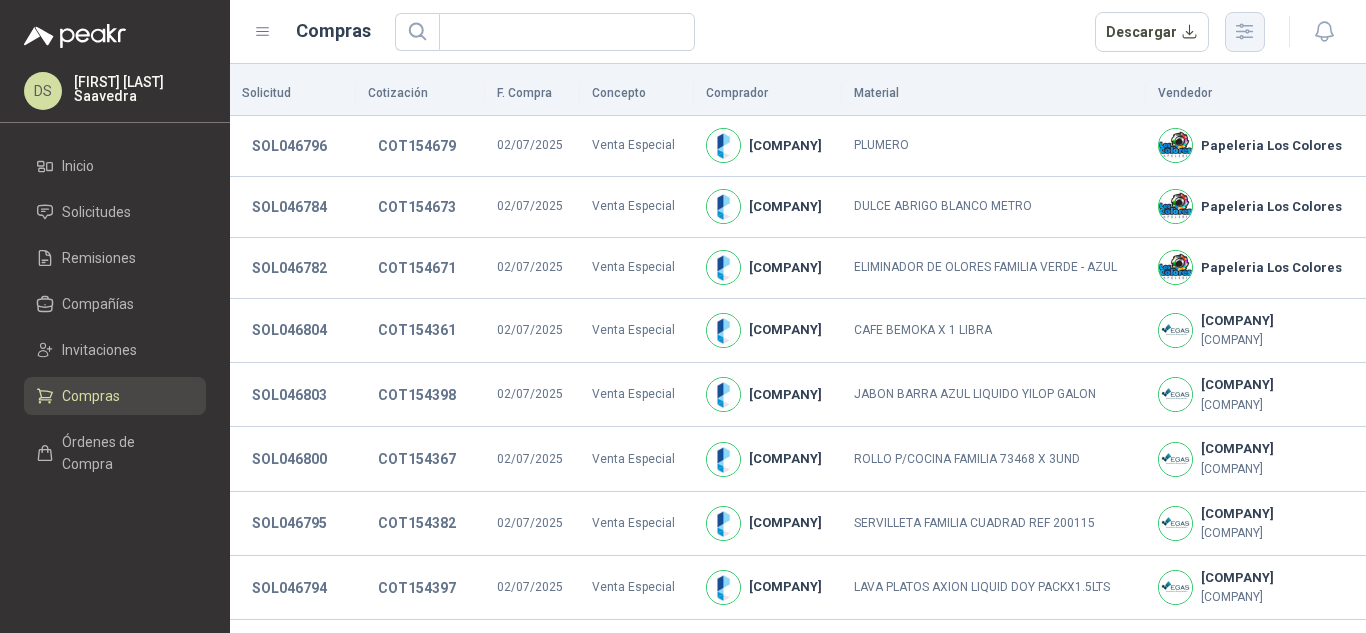 click at bounding box center [1245, 32] 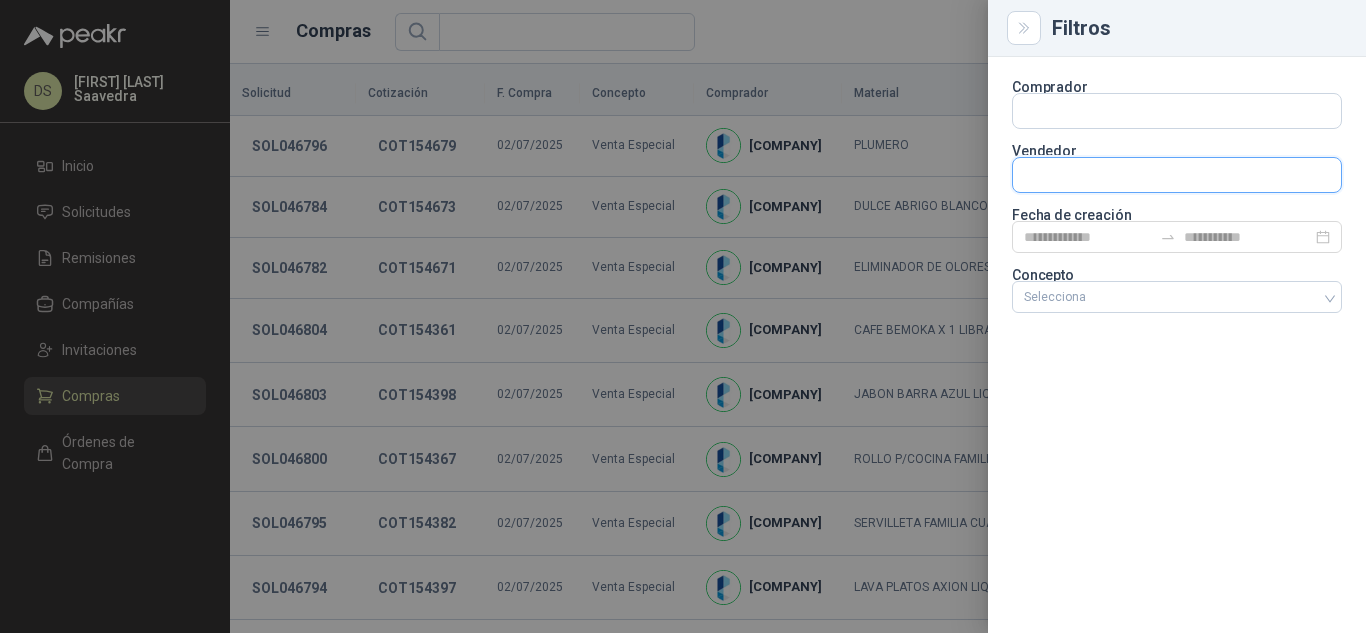 click at bounding box center (1177, 111) 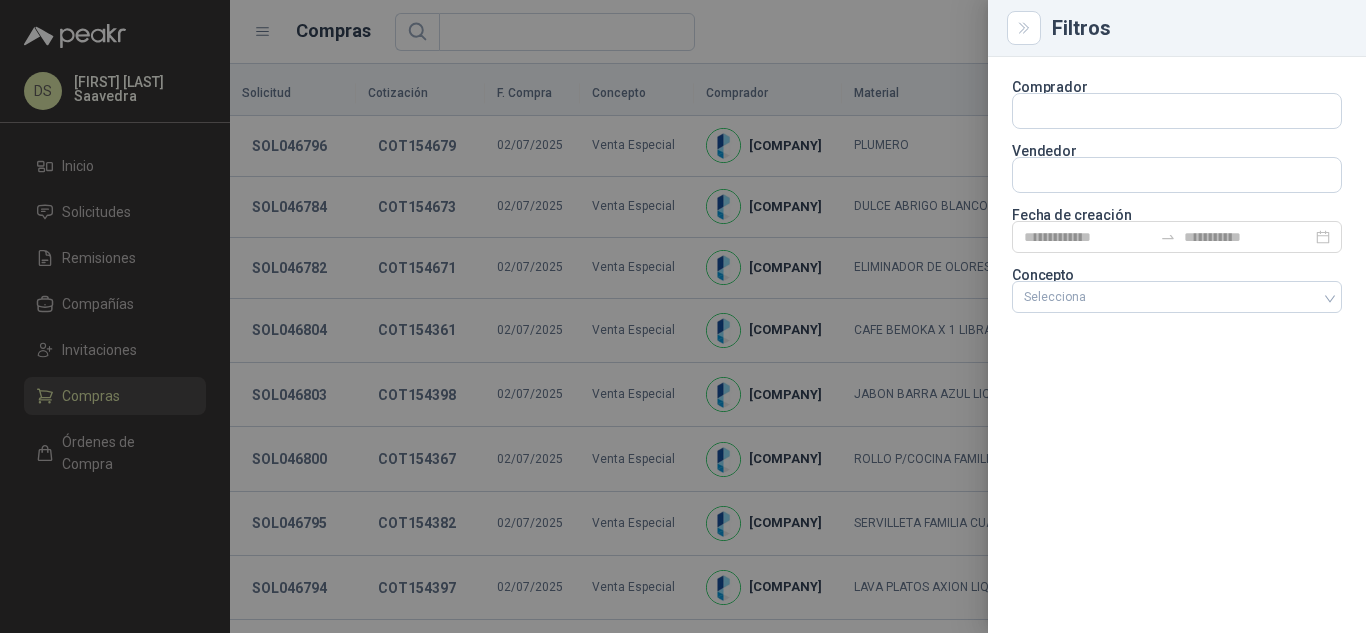 click on "Comprador Vendedor Fecha de creación Concepto   Selecciona" at bounding box center (1177, 345) 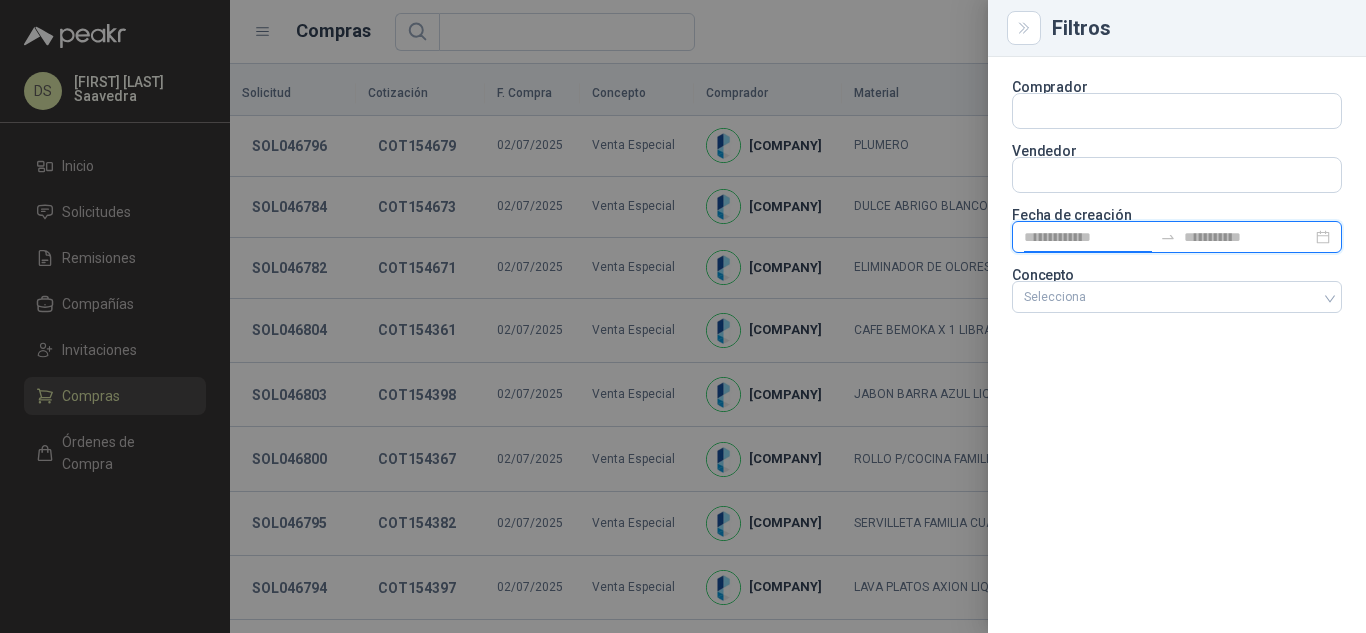 click at bounding box center [1088, 237] 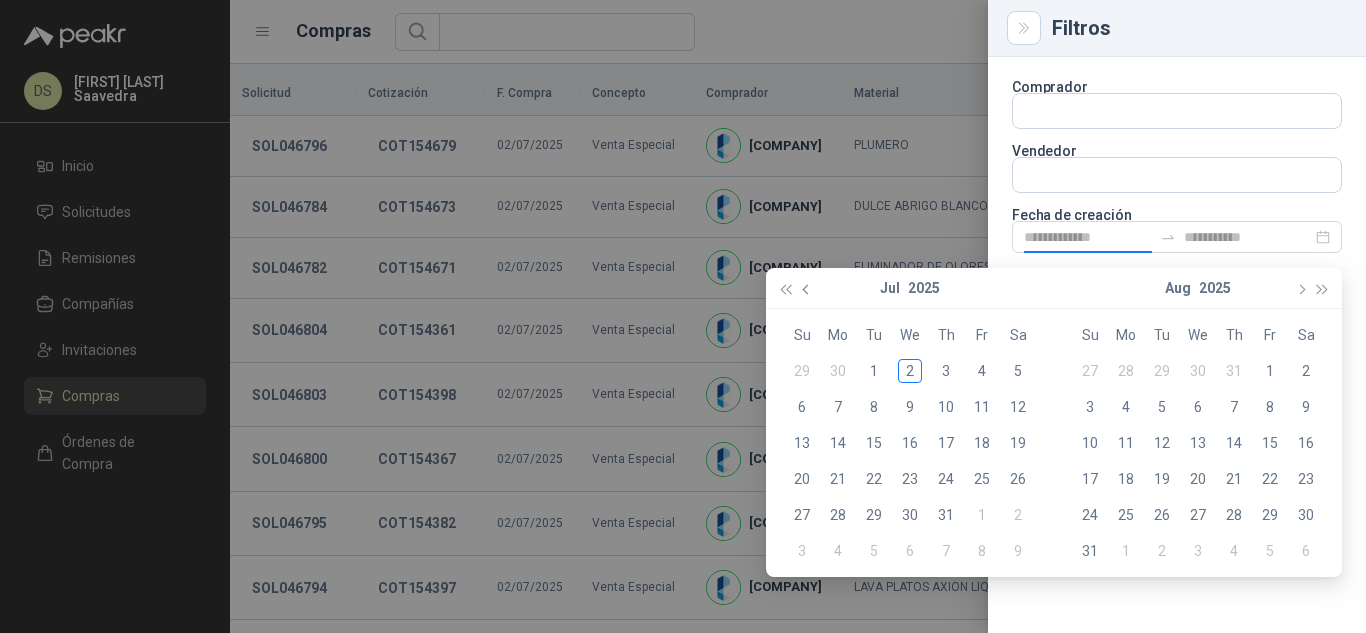 click at bounding box center (808, 289) 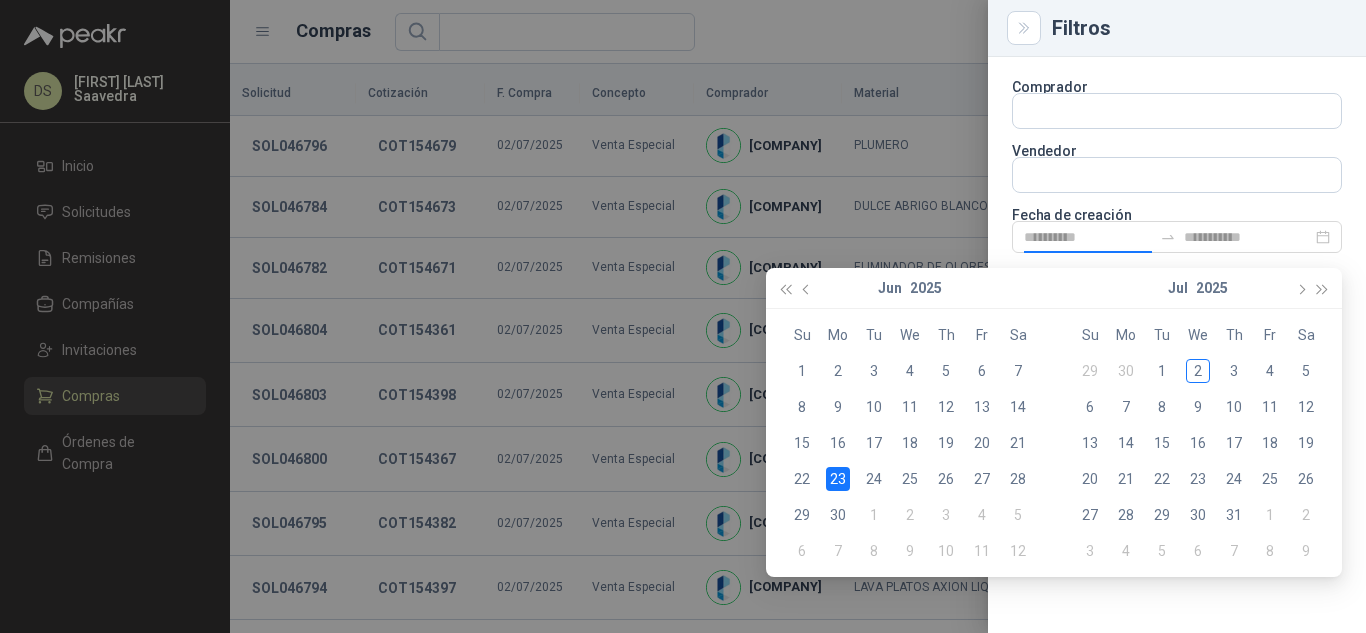 click on "23" at bounding box center (838, 479) 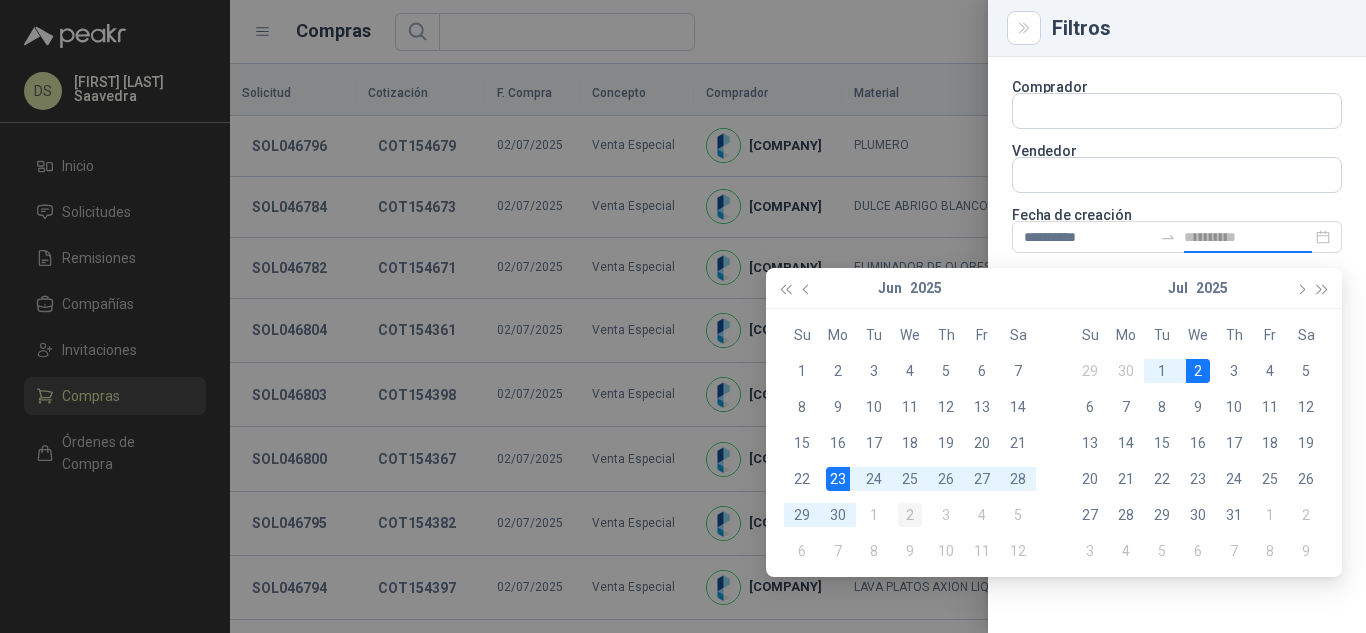 click on "2" at bounding box center (910, 515) 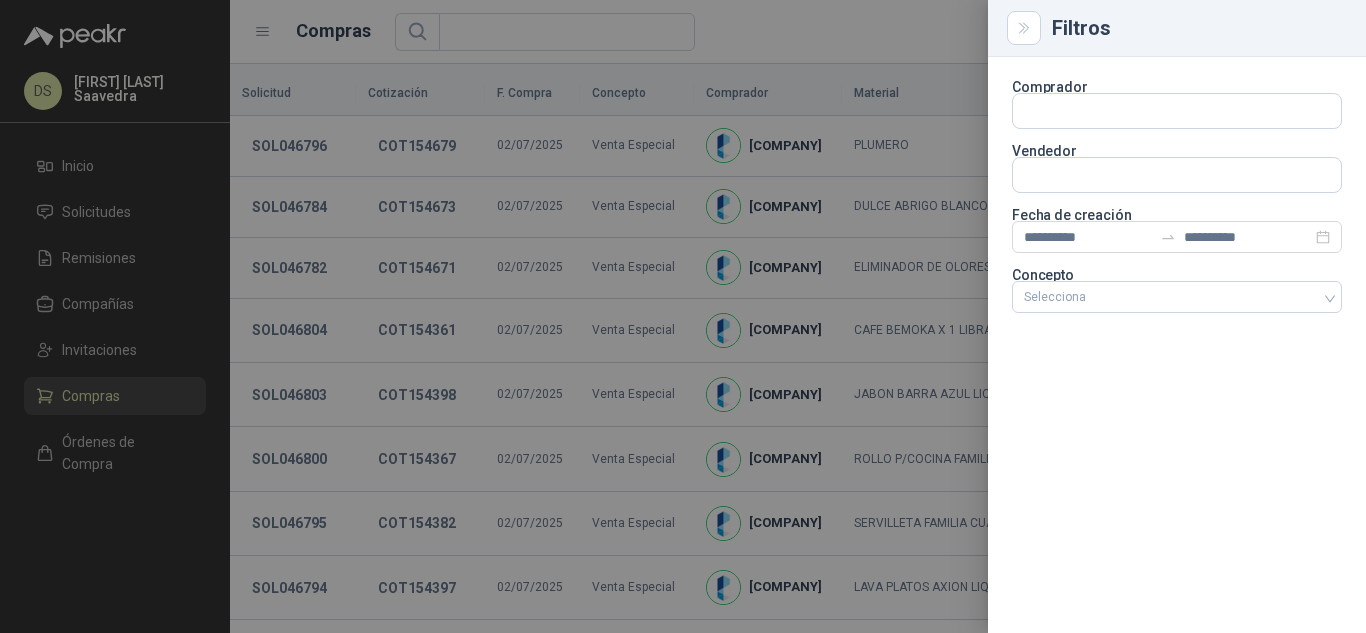 click on "**********" at bounding box center (1177, 345) 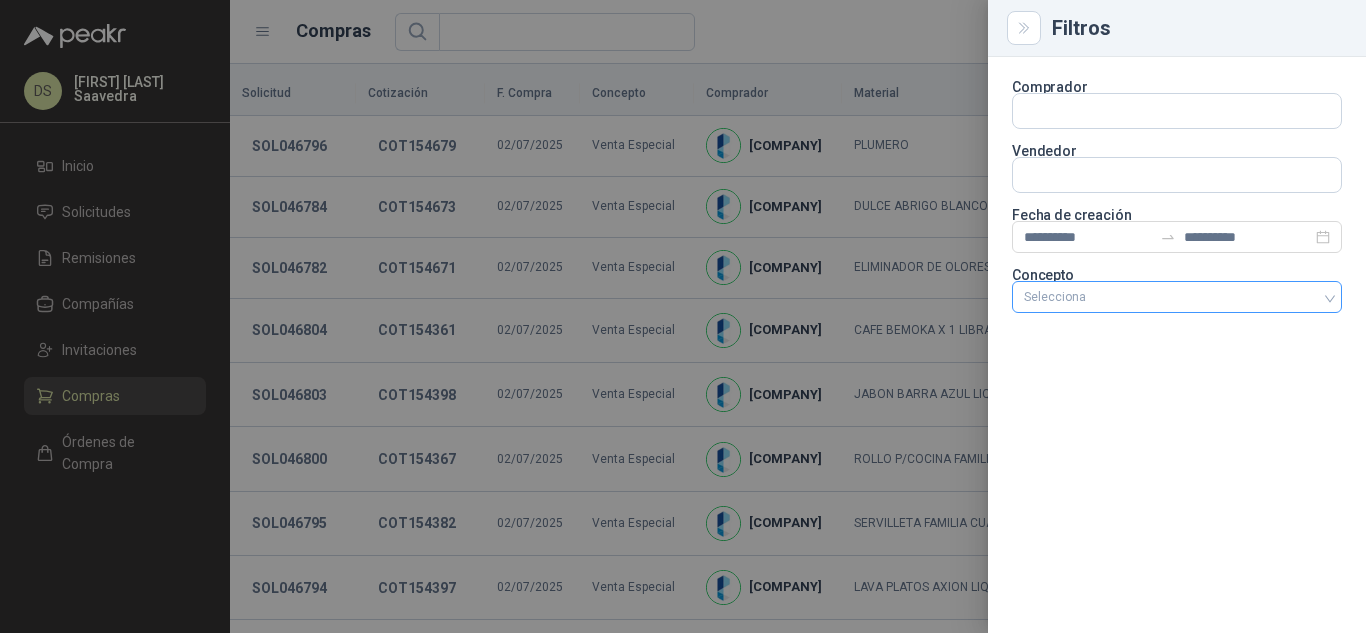 click on "Selecciona" at bounding box center (1177, 297) 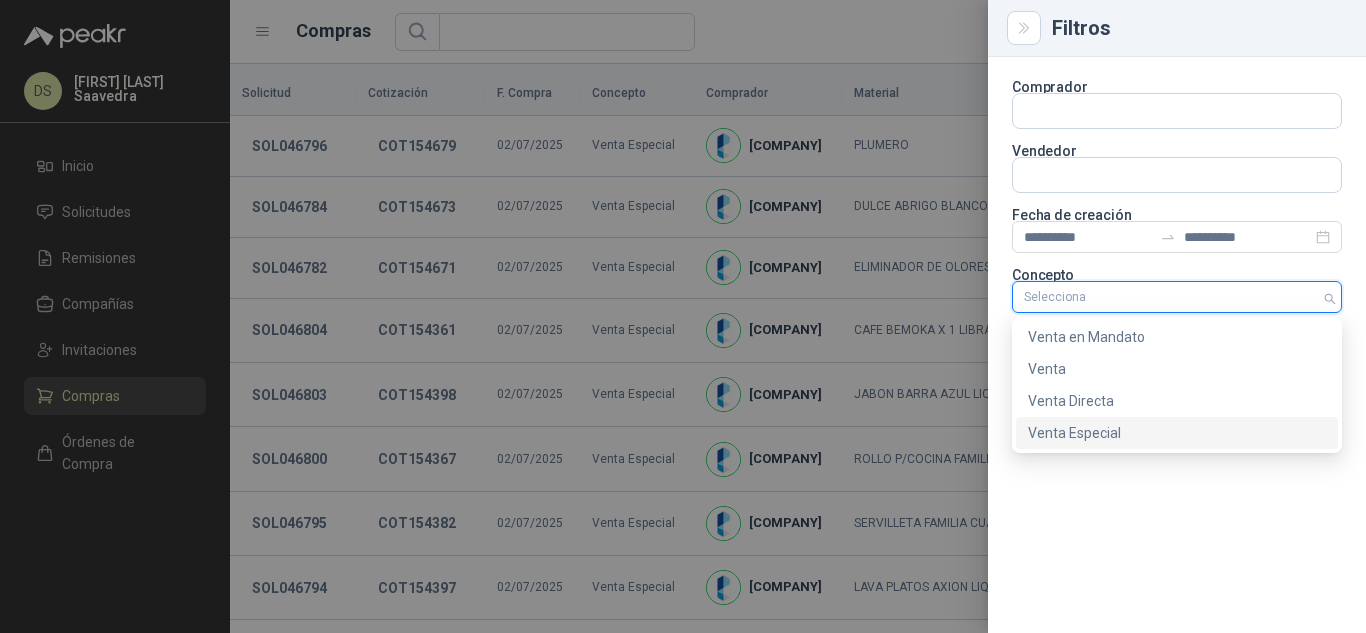 click on "Venta Especial" at bounding box center (1177, 433) 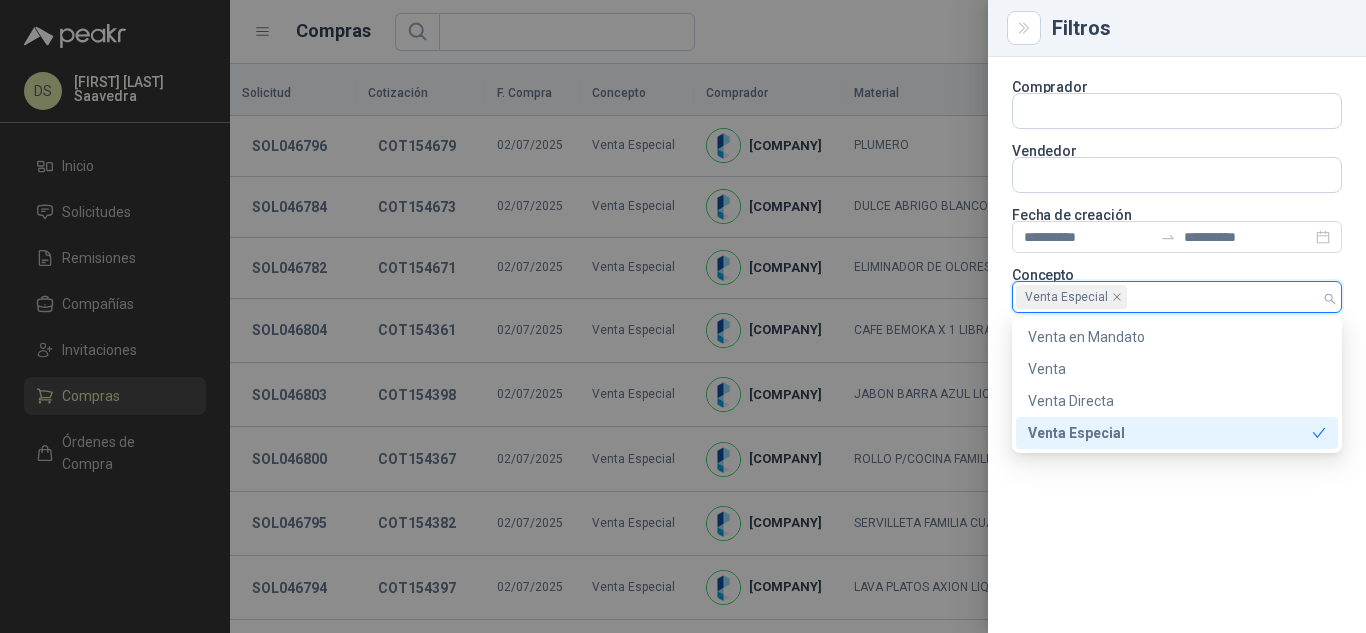 click on "**********" at bounding box center (1177, 345) 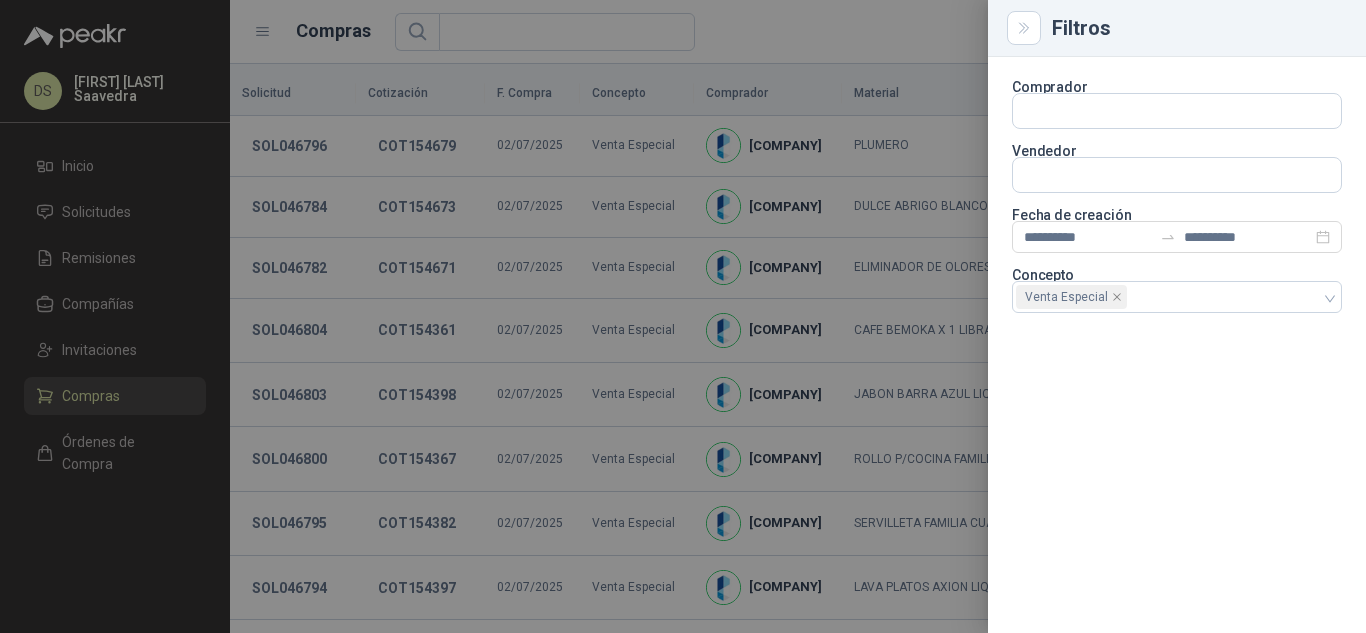click at bounding box center (683, 316) 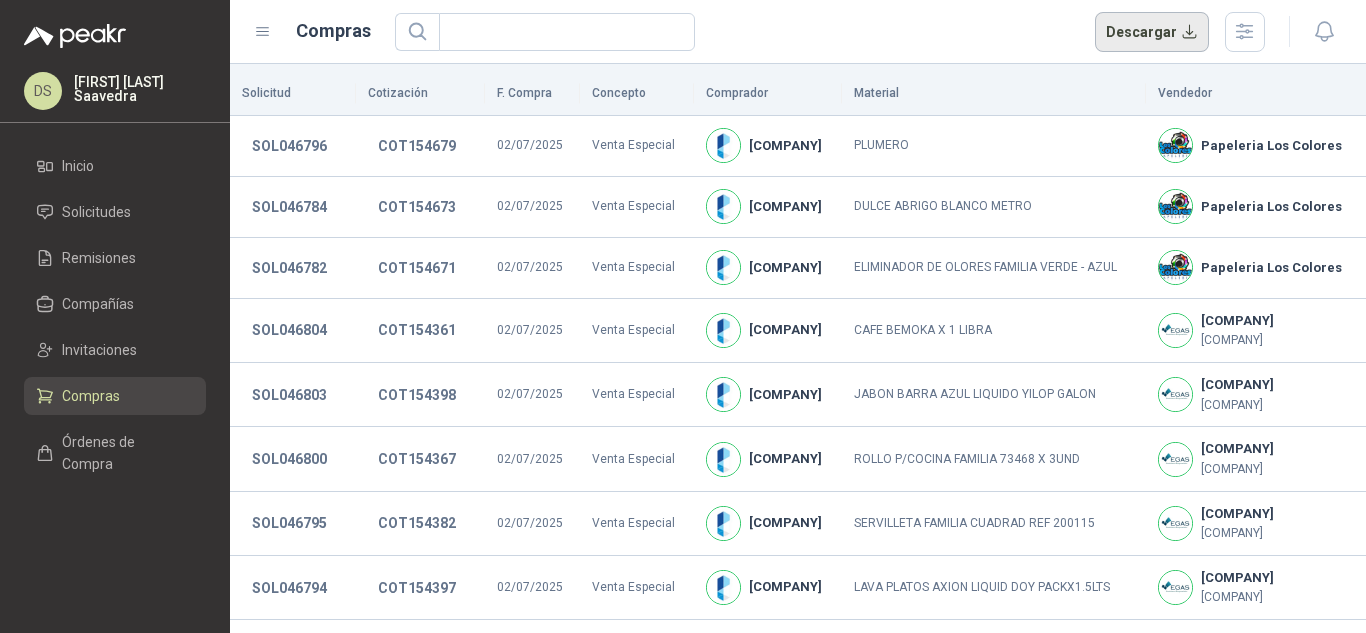 click on "Descargar" at bounding box center [1152, 32] 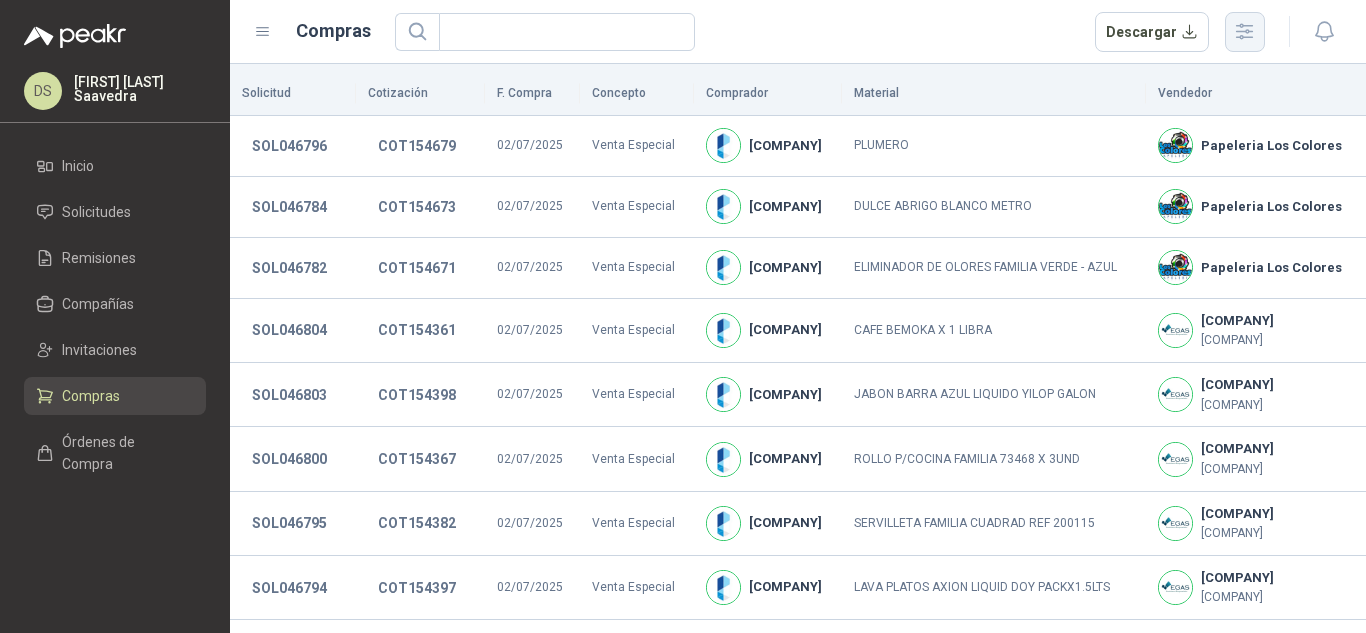 click at bounding box center [1244, 31] 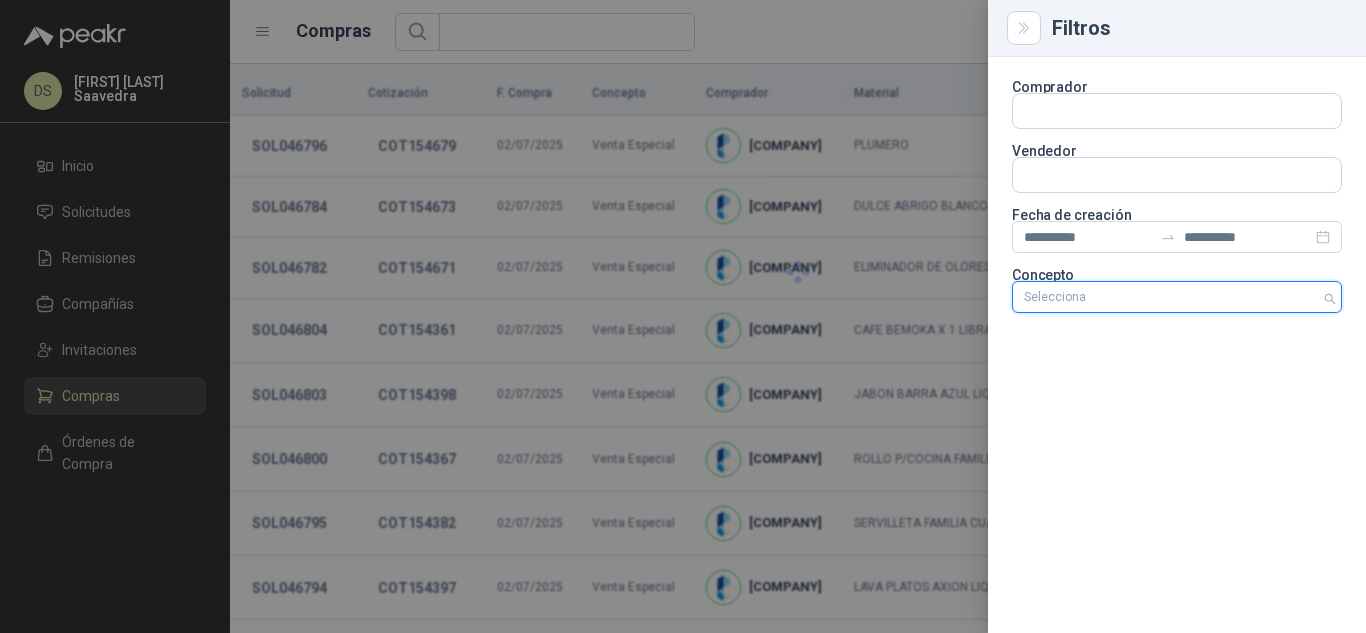 click at bounding box center (1166, 297) 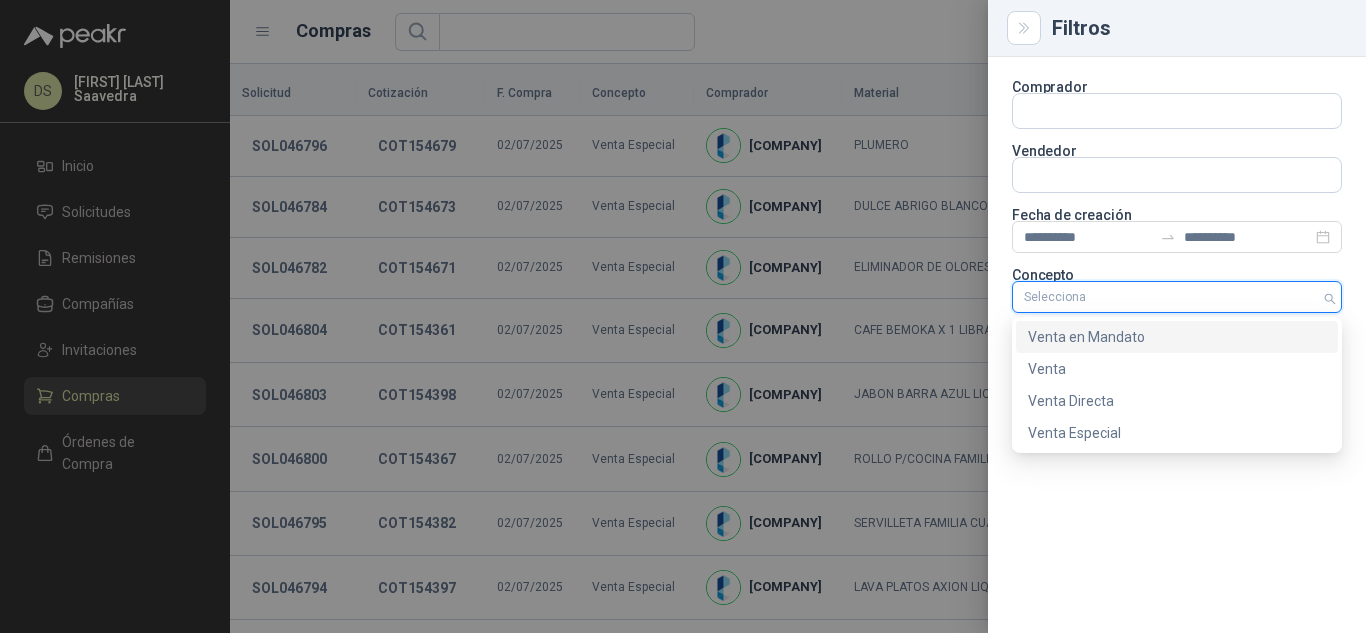 click on "Venta en Mandato" at bounding box center [1177, 337] 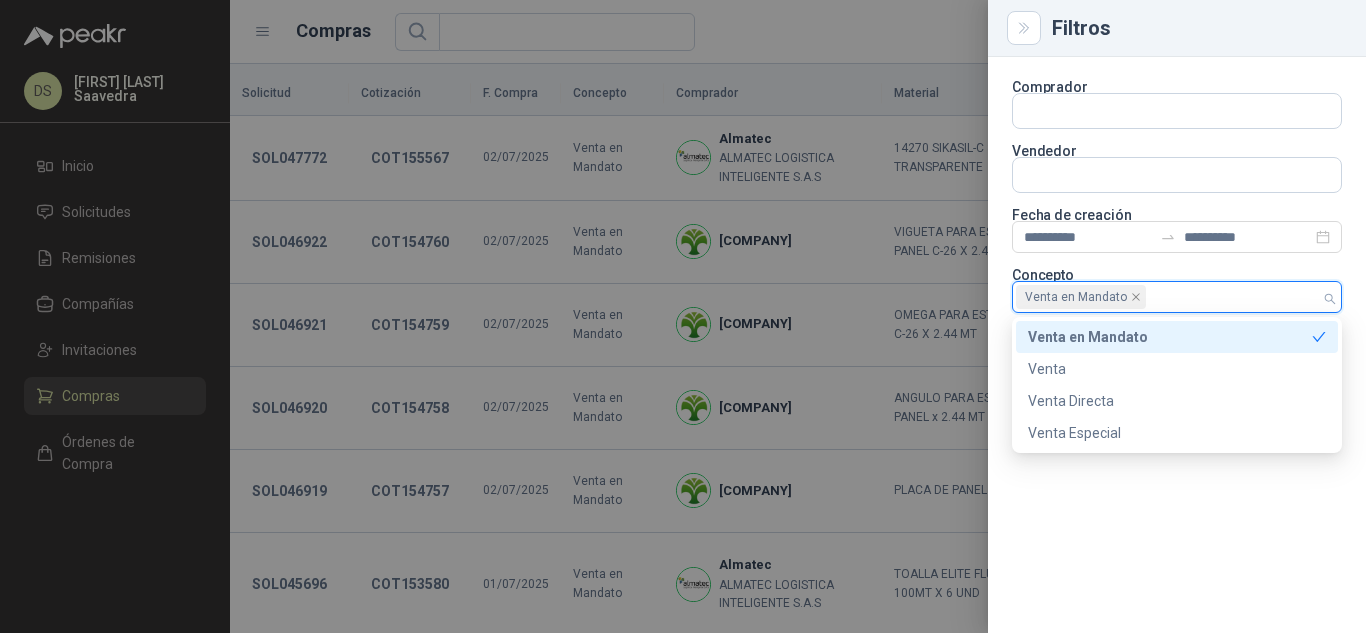 click at bounding box center (683, 316) 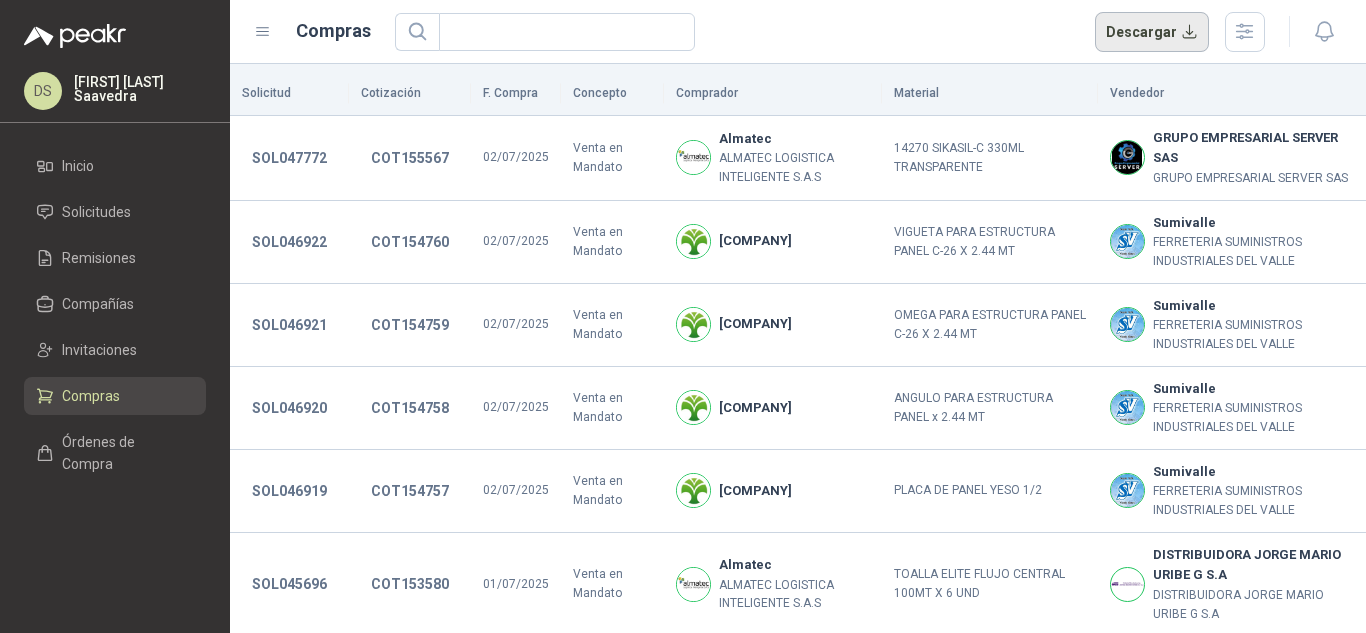 click on "Descargar" at bounding box center (1152, 32) 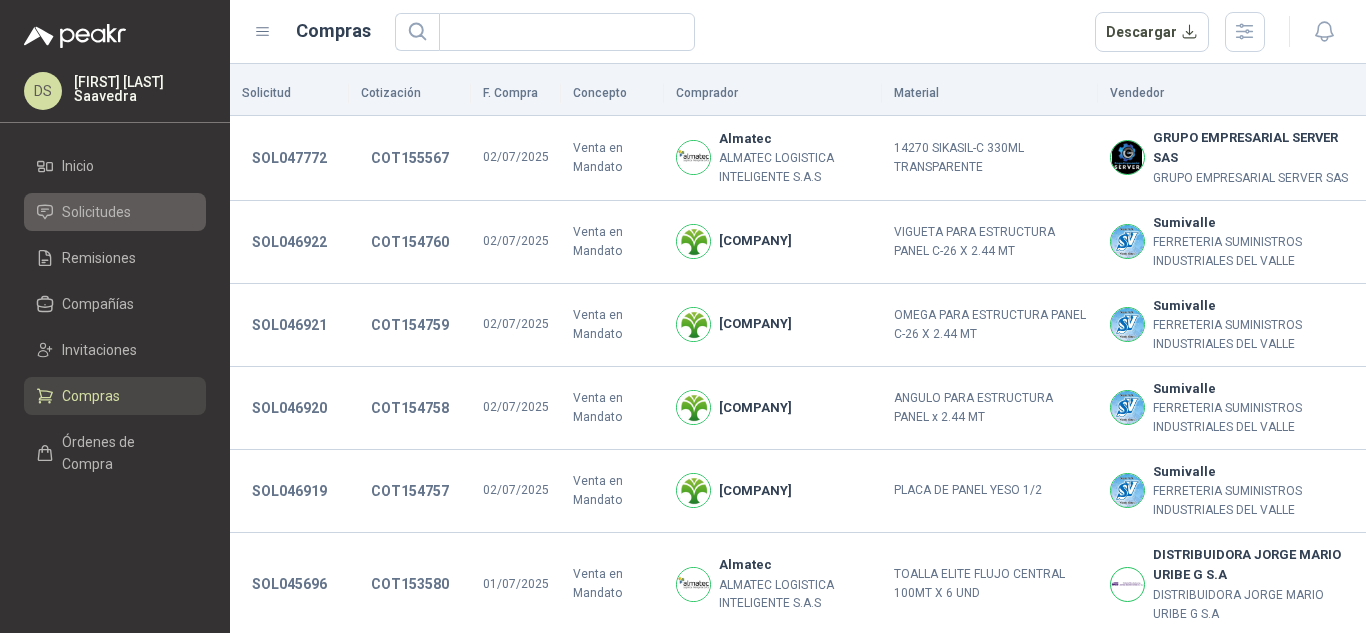 click on "Solicitudes" at bounding box center [115, 212] 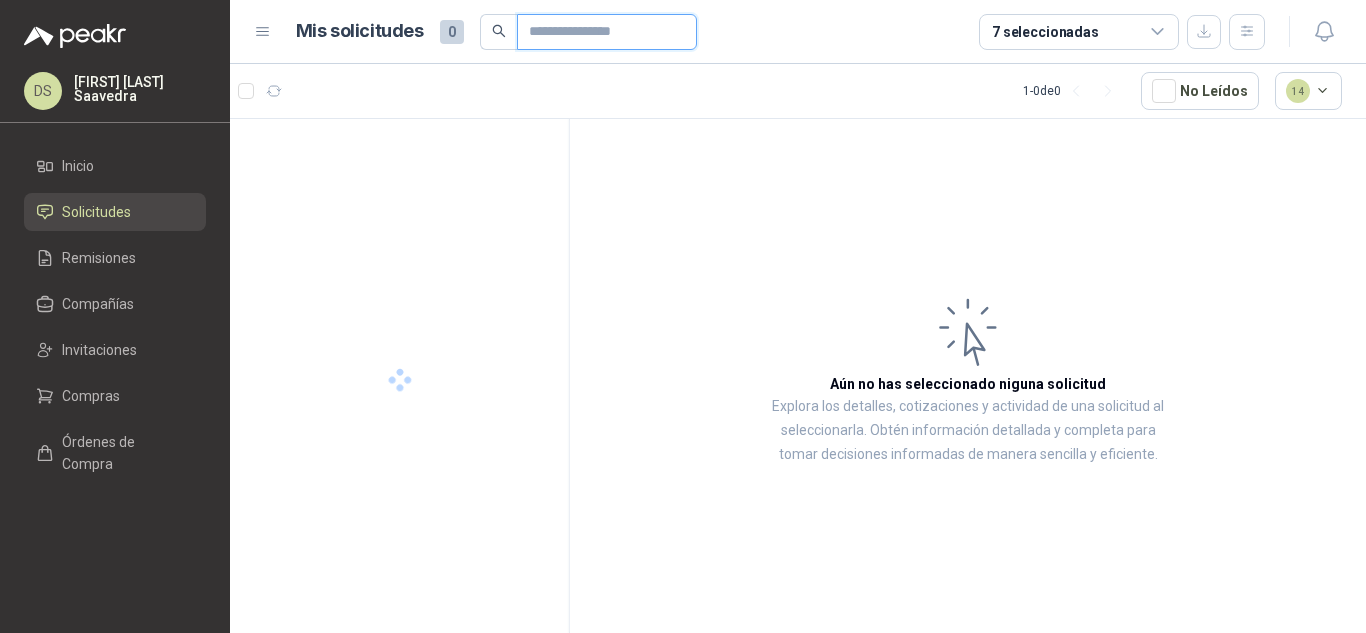 click at bounding box center (599, 32) 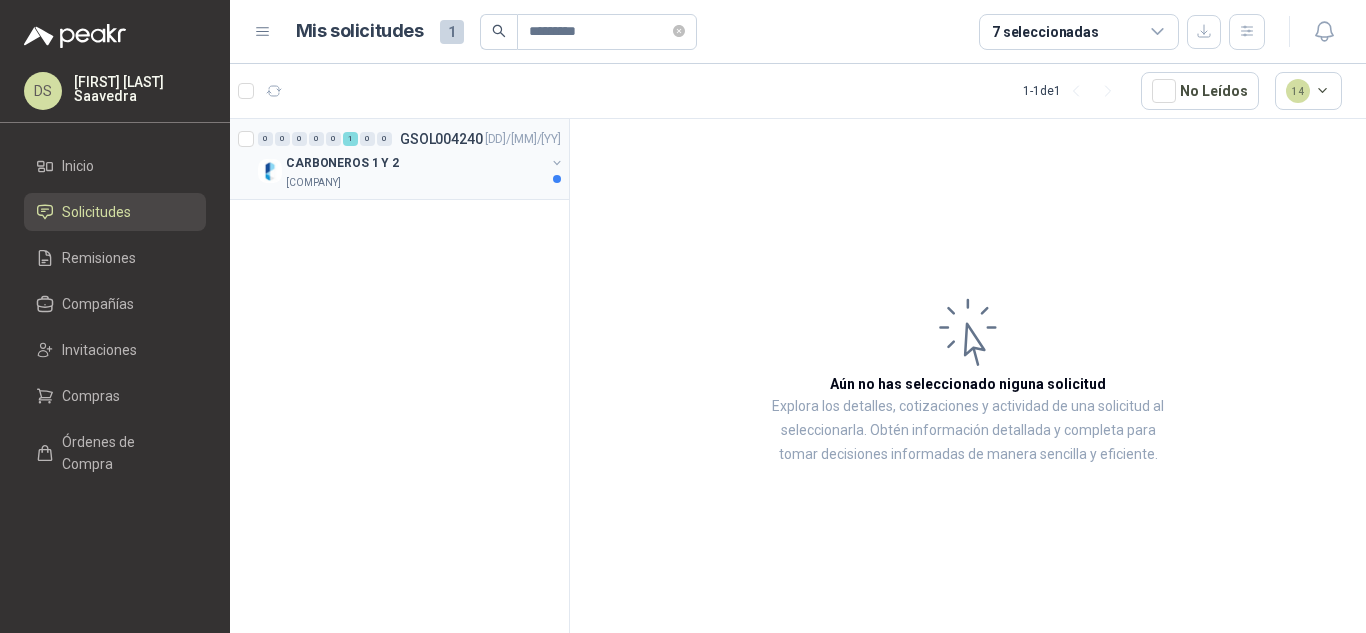 click on "0 0 0 0 0 1 0 0 [ID] [DD]/[MM]/[YY] CARBONEROS 1 Y 2 [COMPANY]" at bounding box center [399, 159] 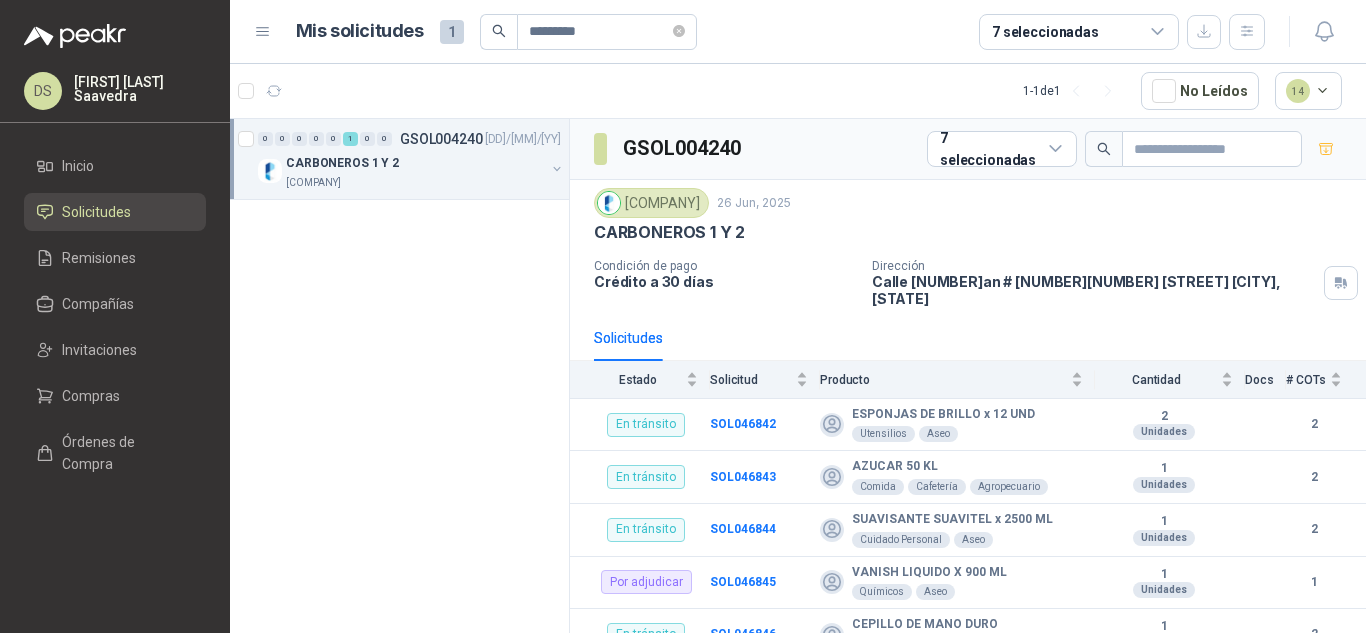click on "GSOL004240" at bounding box center [683, 148] 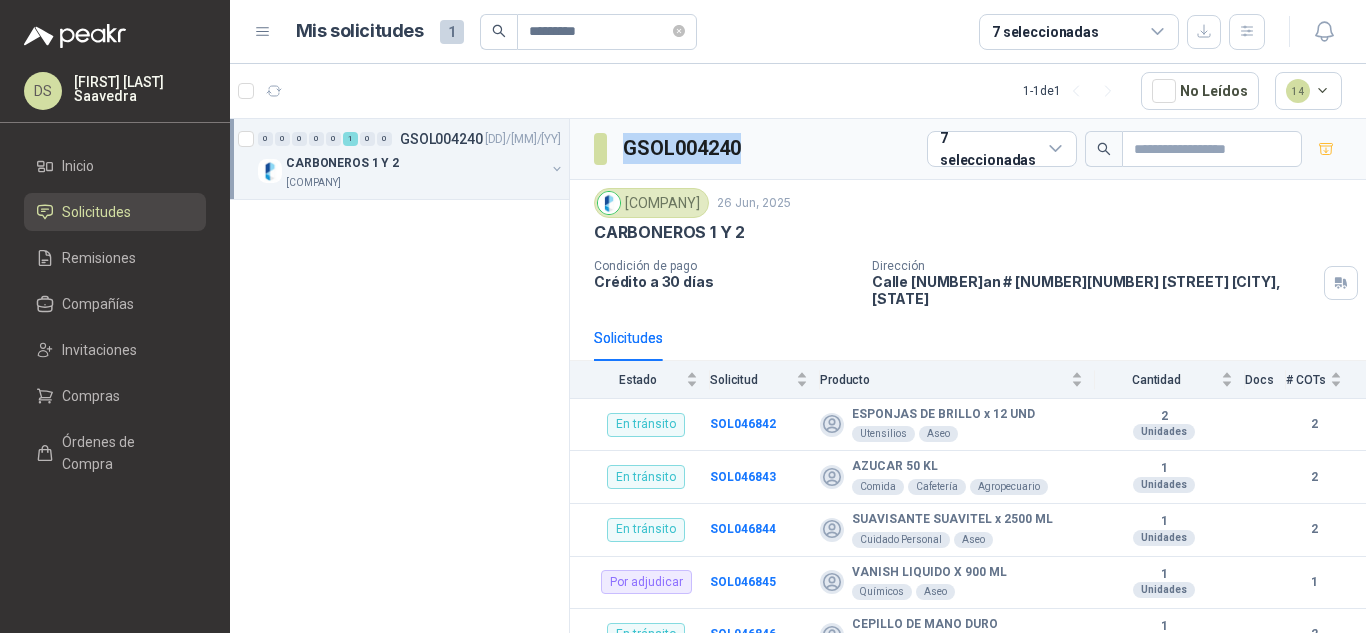 click on "GSOL004240" at bounding box center (683, 148) 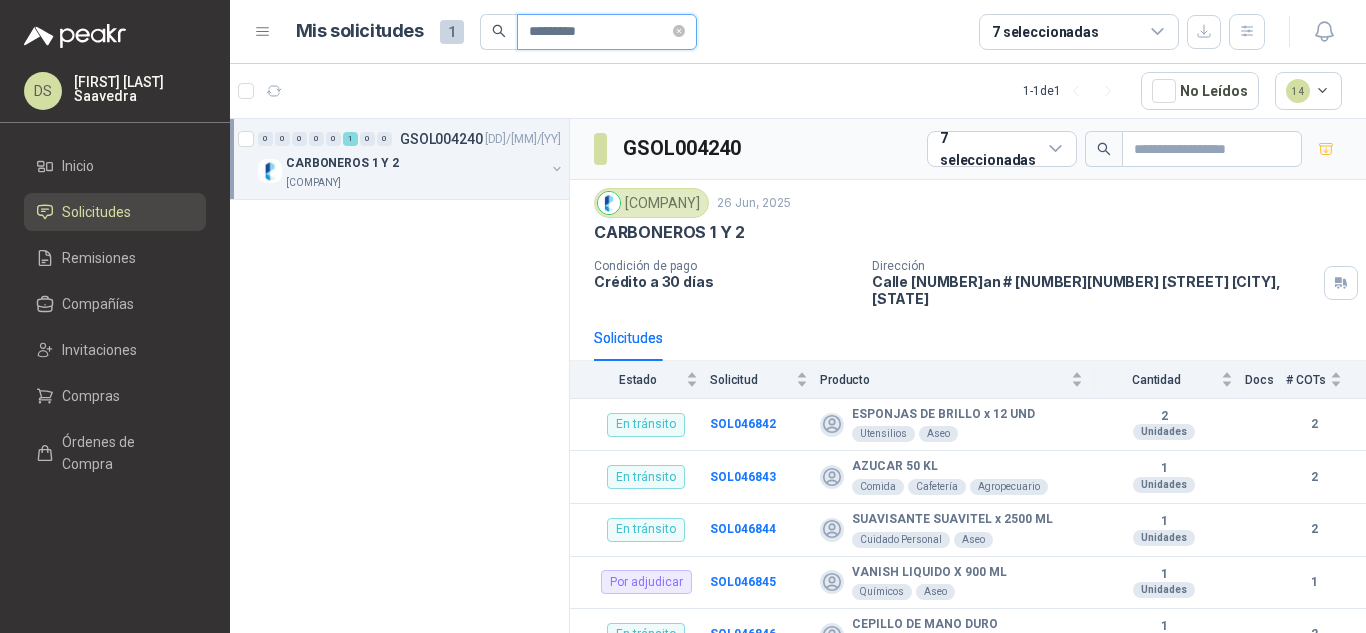 click on "*********" at bounding box center [599, 32] 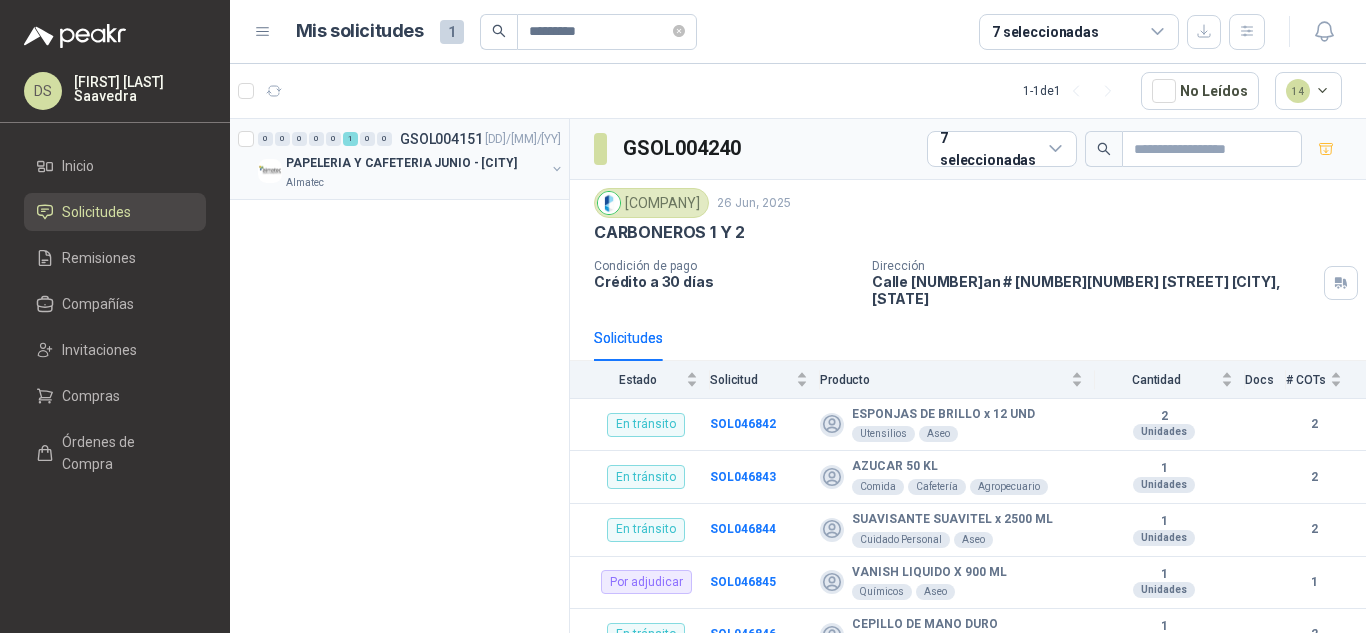 click on "PAPELERIA Y CAFETERIA JUNIO - [CITY]" at bounding box center (401, 163) 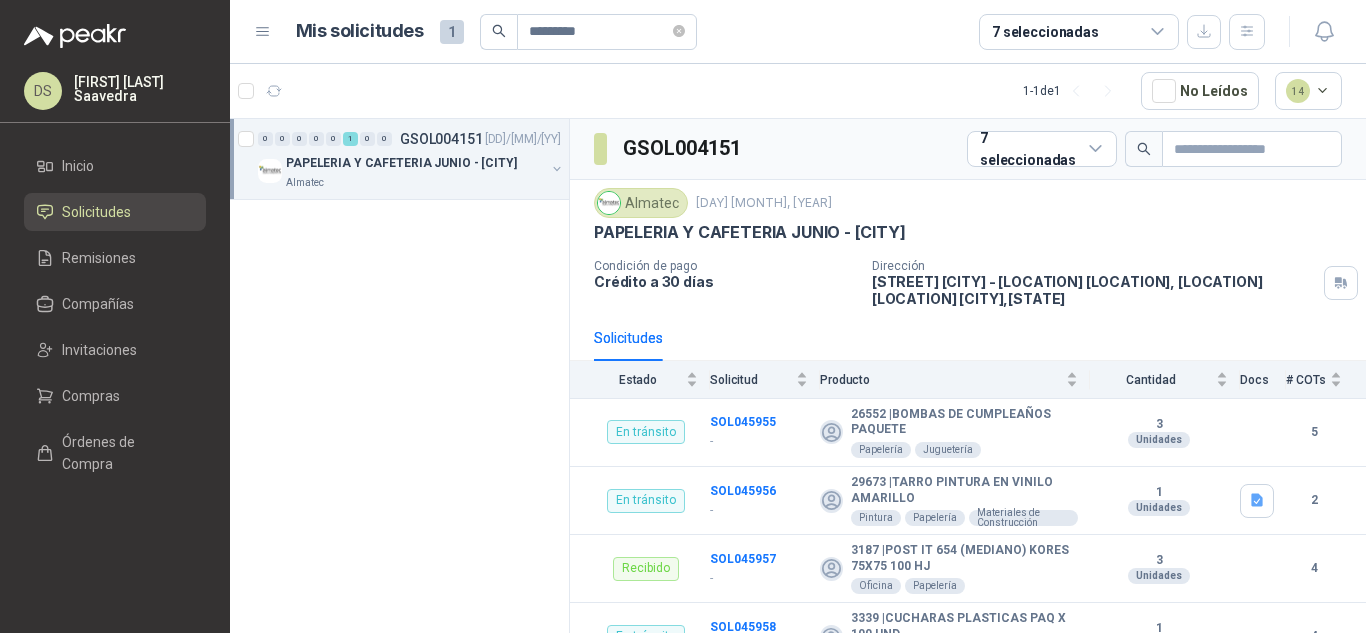 click on "GSOL004151" at bounding box center (683, 148) 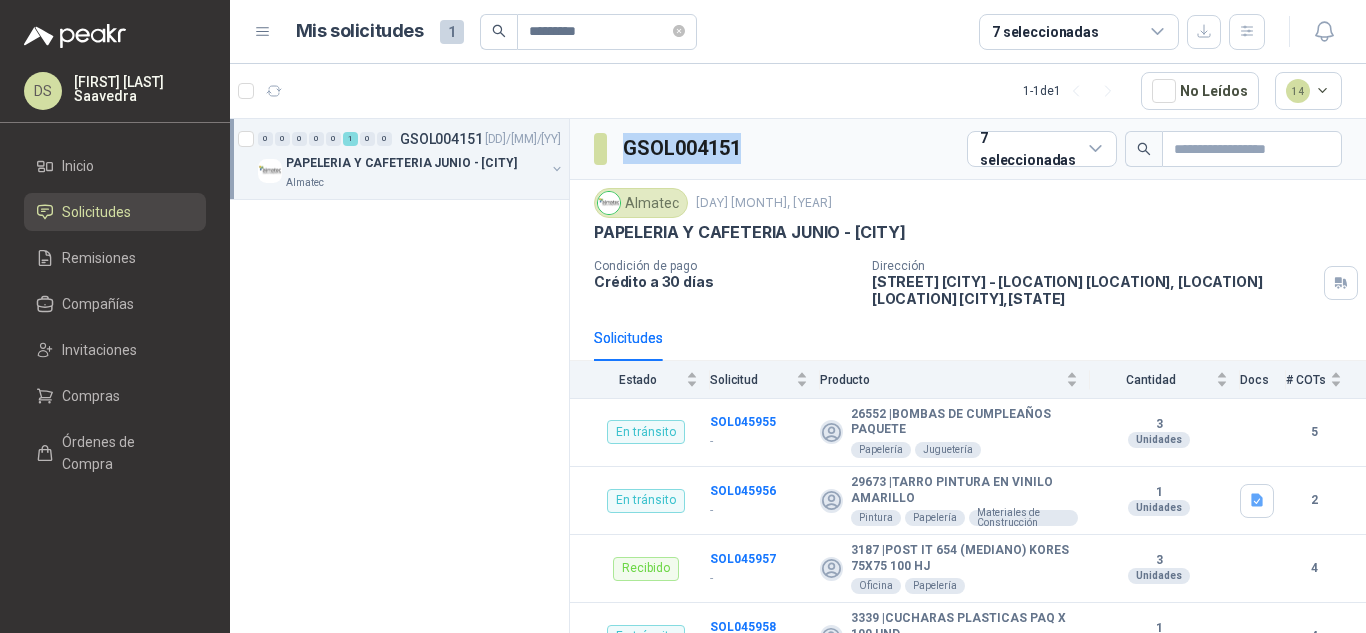 click on "GSOL004151" at bounding box center (683, 148) 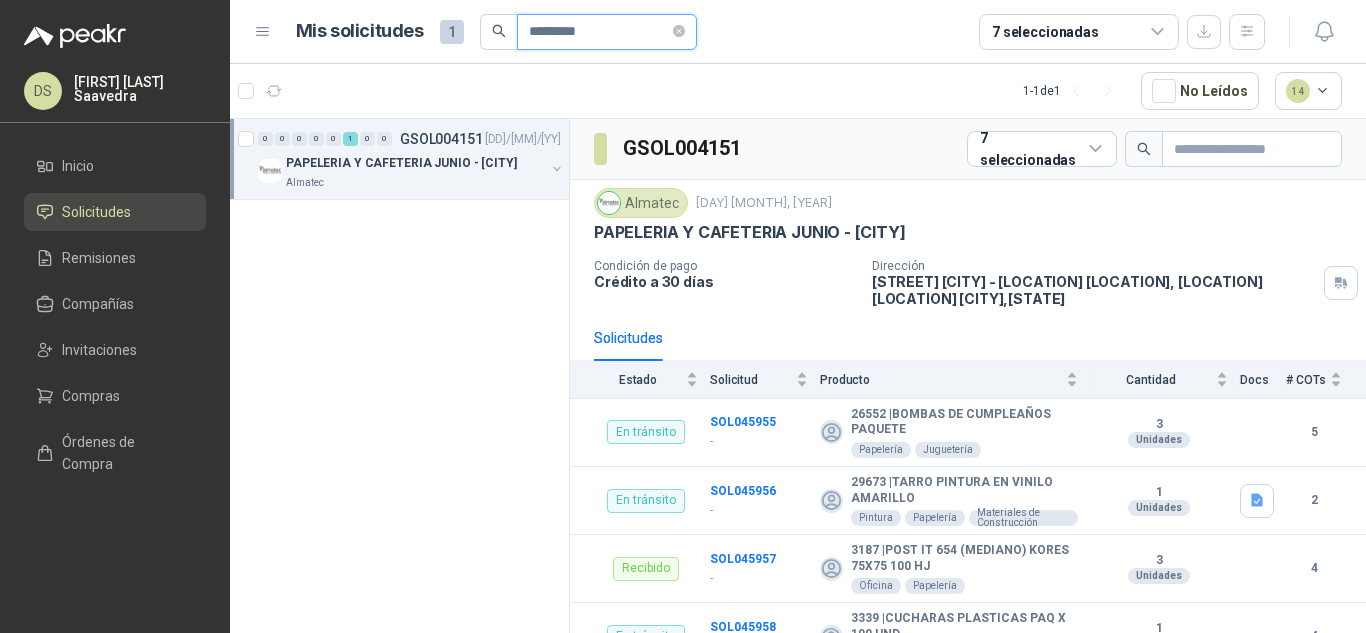 click on "*********" at bounding box center [599, 32] 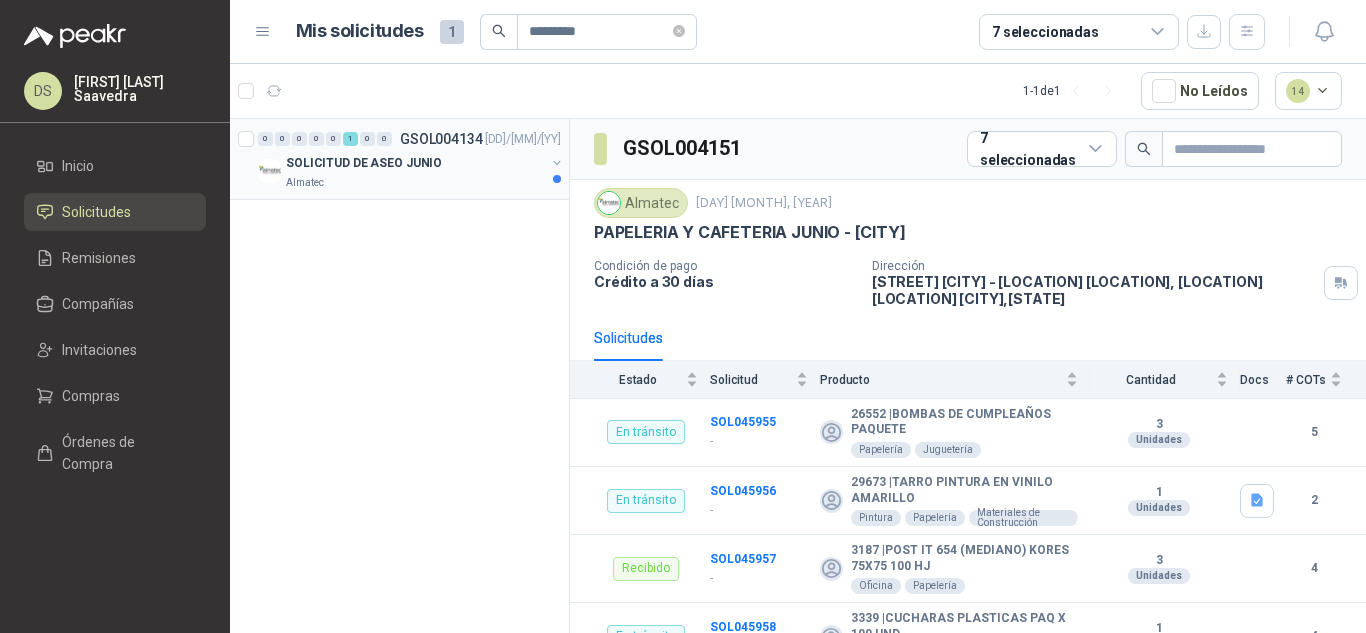 click on "SOLICITUD DE ASEO JUNIO" at bounding box center (415, 163) 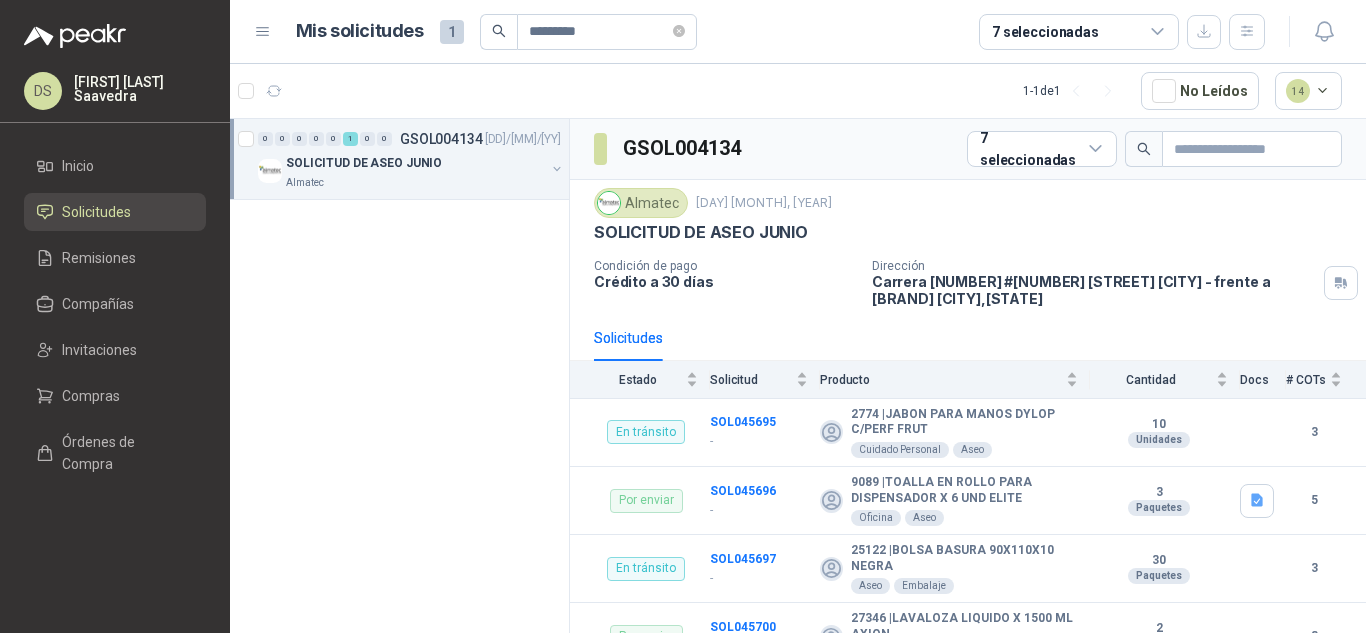 click on "GSOL004134" at bounding box center (683, 148) 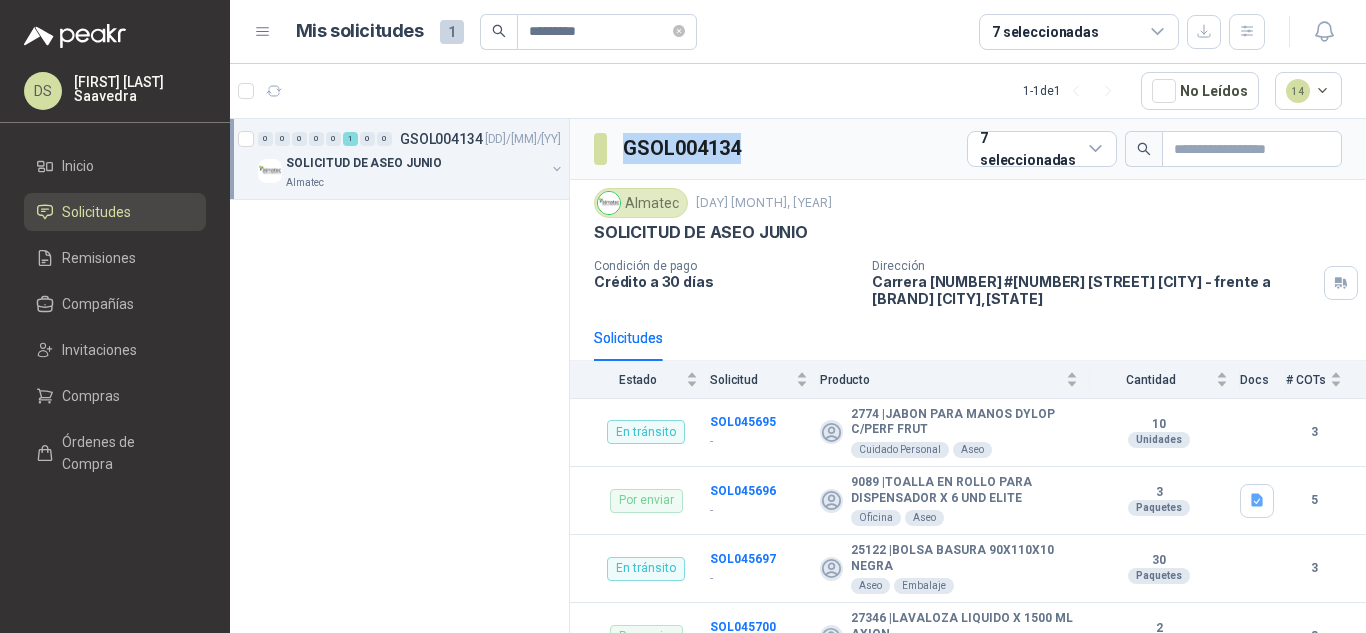 click on "GSOL004134" at bounding box center [683, 148] 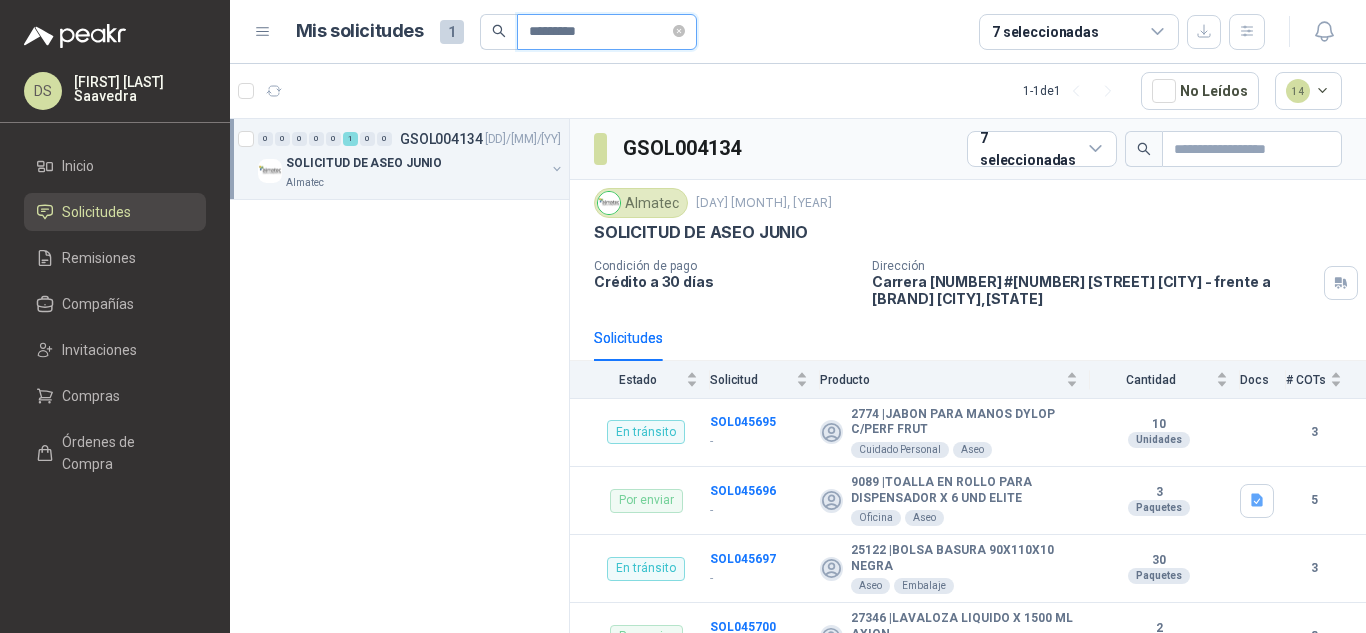 click on "*********" at bounding box center [599, 32] 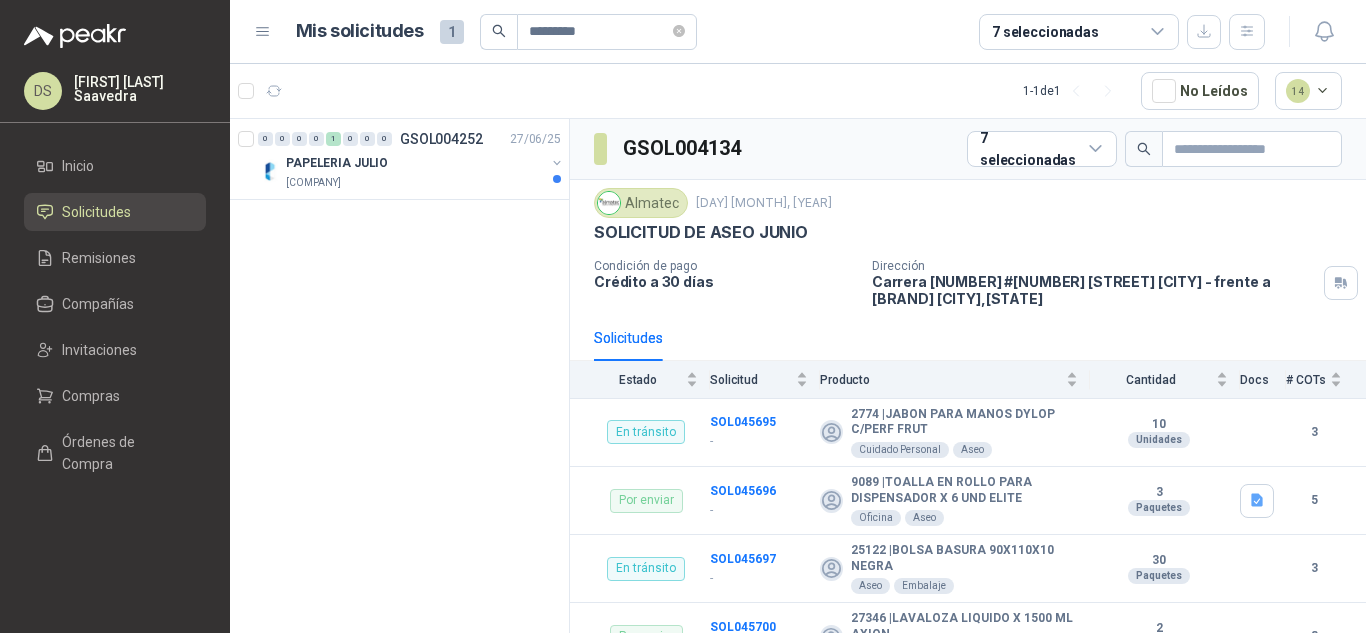 click on "[COMPANY]" at bounding box center [415, 183] 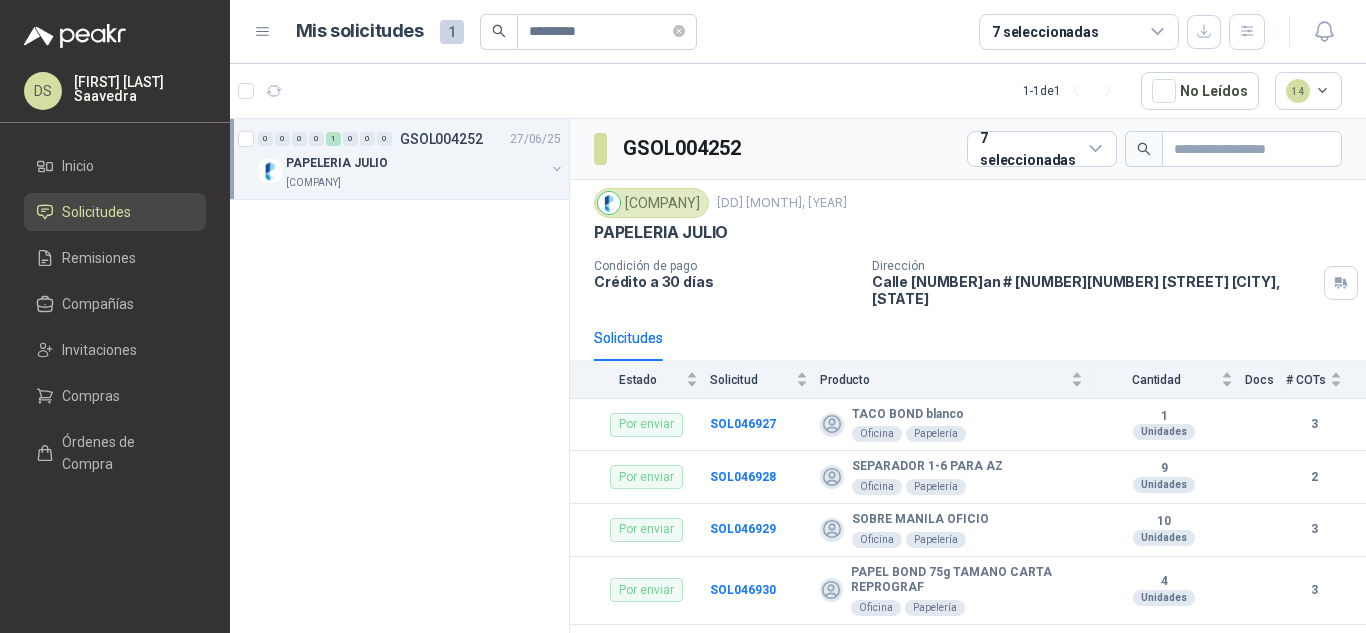 click on "GSOL004252" at bounding box center (683, 148) 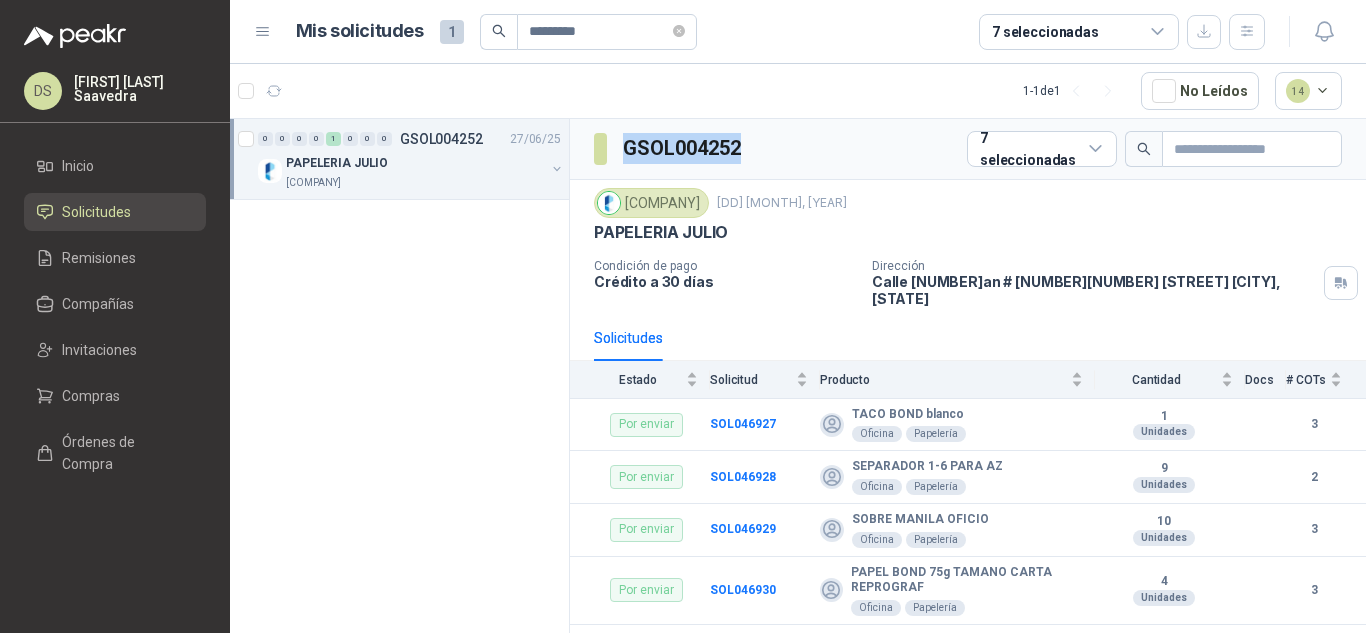 click on "GSOL004252" at bounding box center [683, 148] 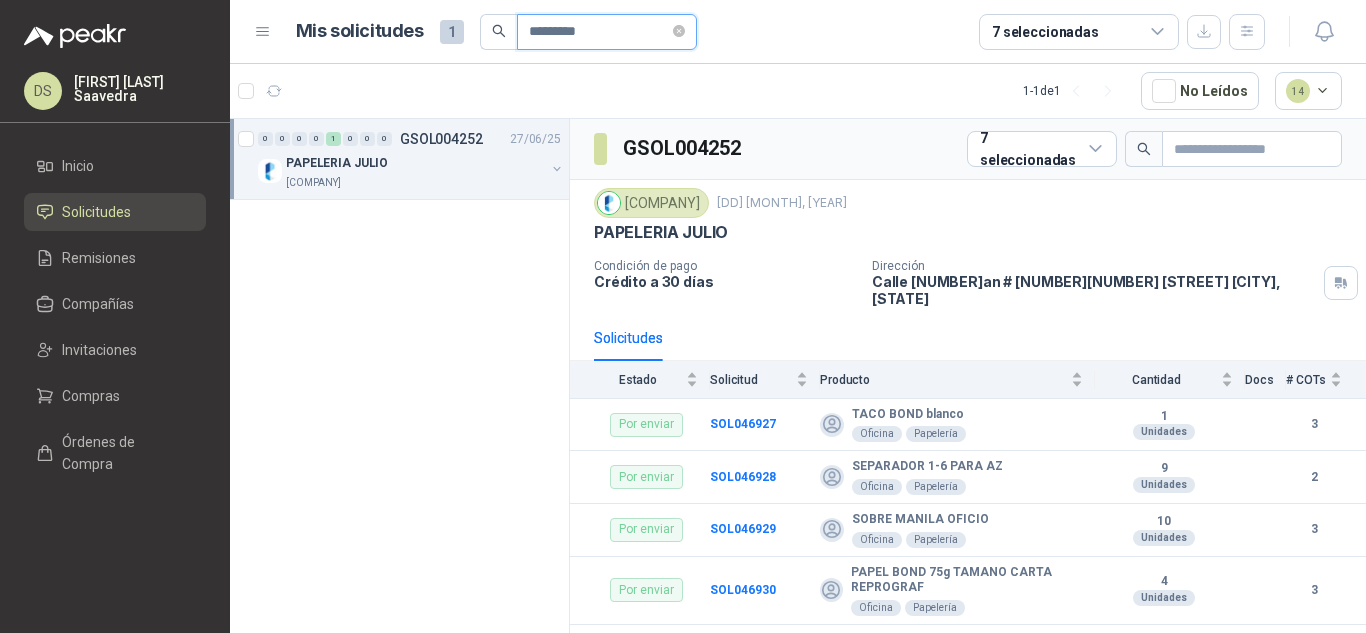 click on "*********" at bounding box center (599, 32) 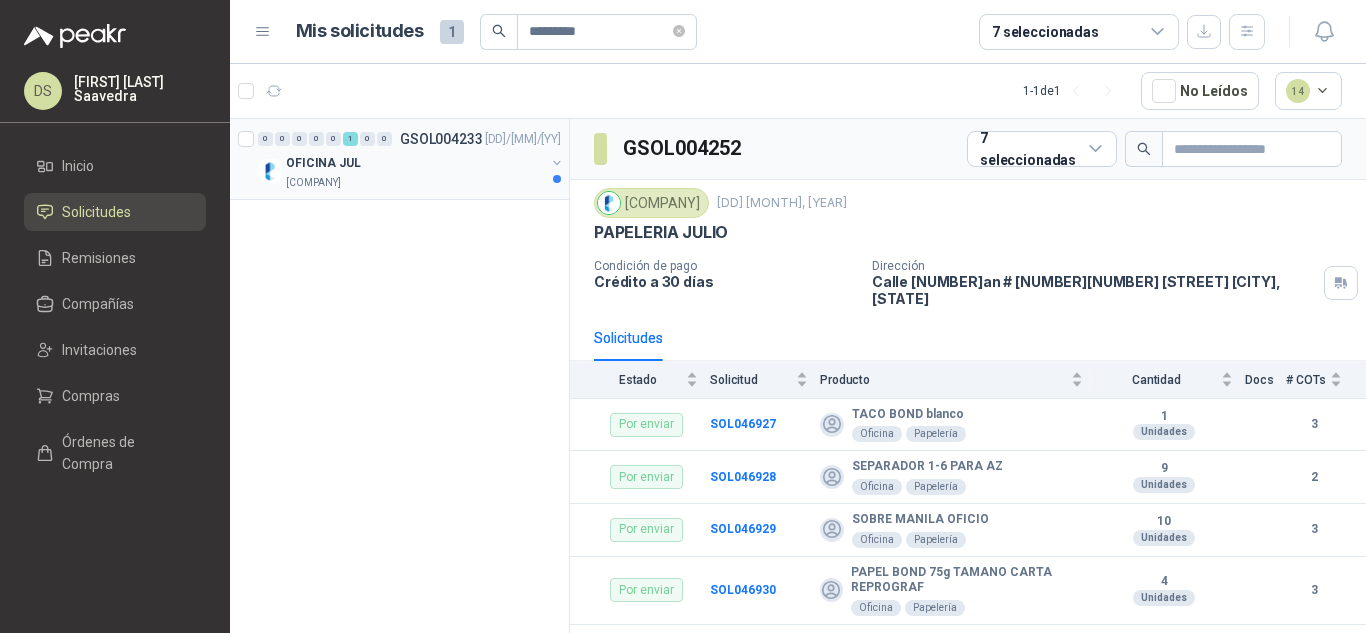 click on "OFICINA JUL" at bounding box center (415, 163) 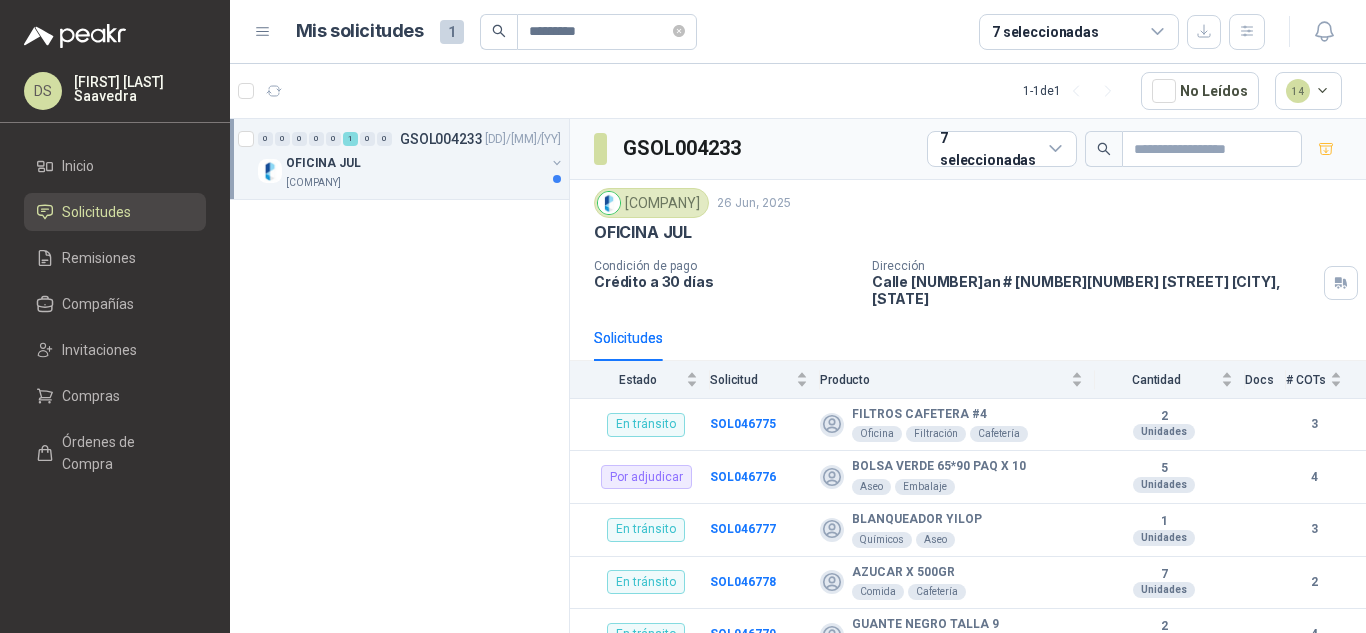 click on "GSOL004233" at bounding box center (683, 148) 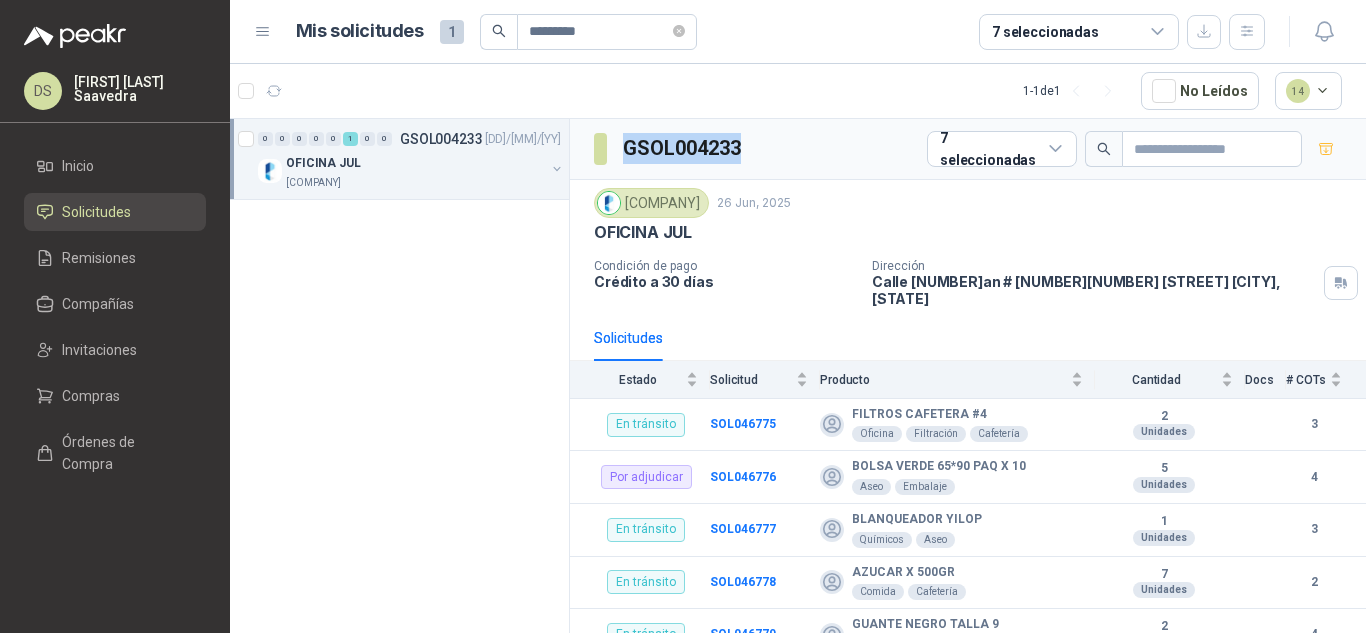 click on "GSOL004233" at bounding box center [683, 148] 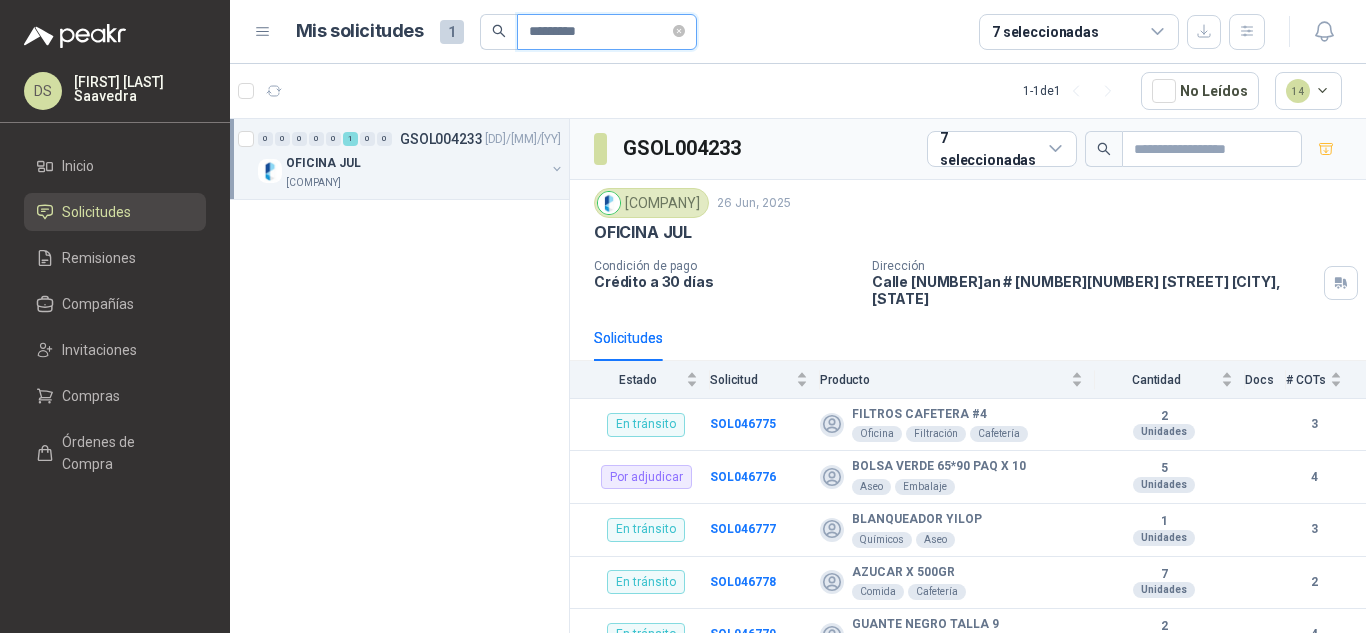 click on "*********" at bounding box center [599, 32] 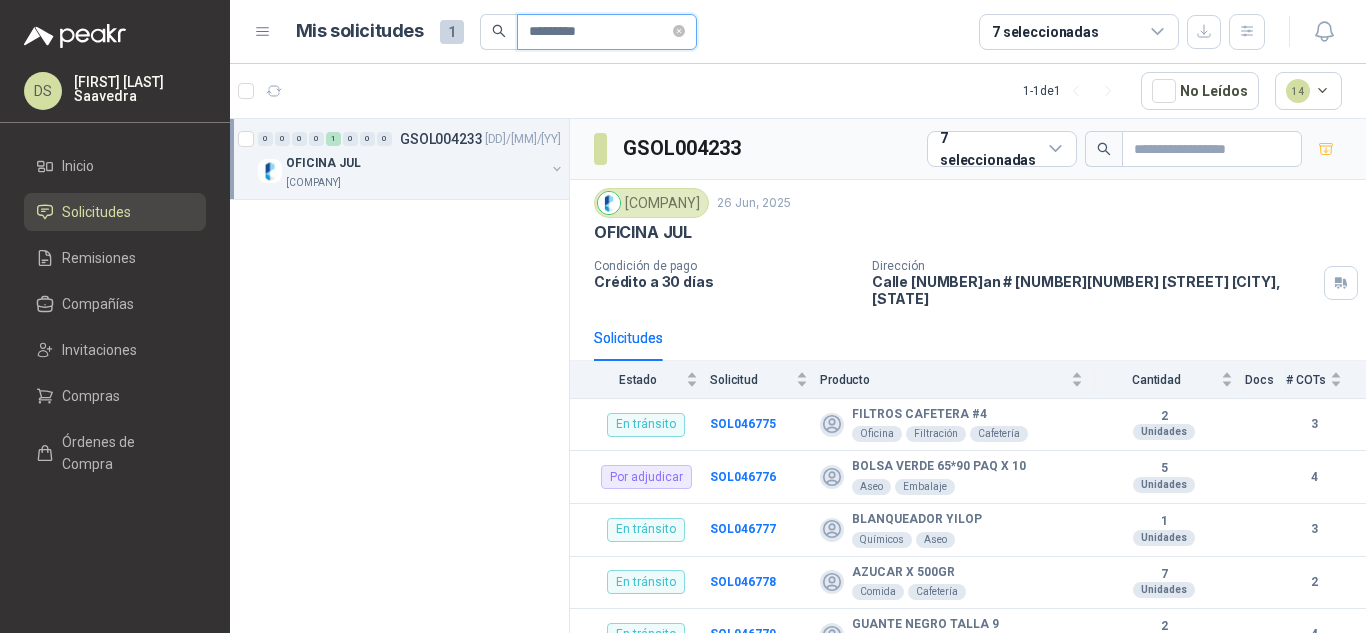 type on "*********" 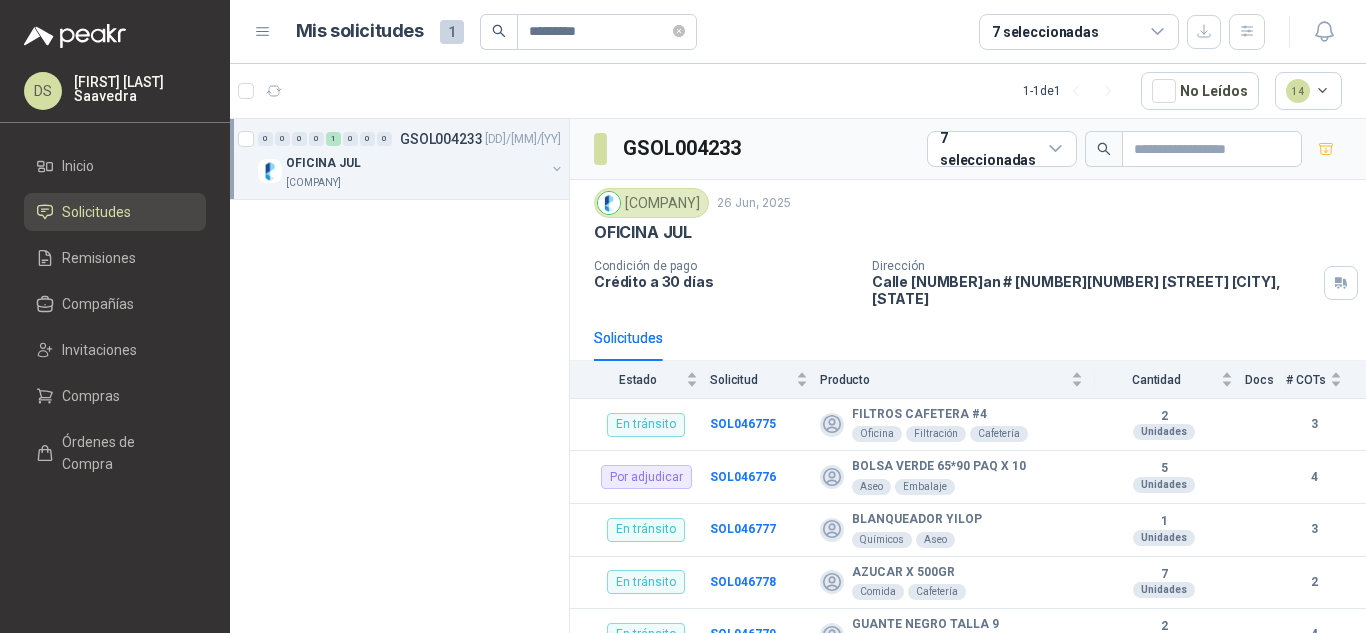 click on "OFICINA JUL" at bounding box center (415, 163) 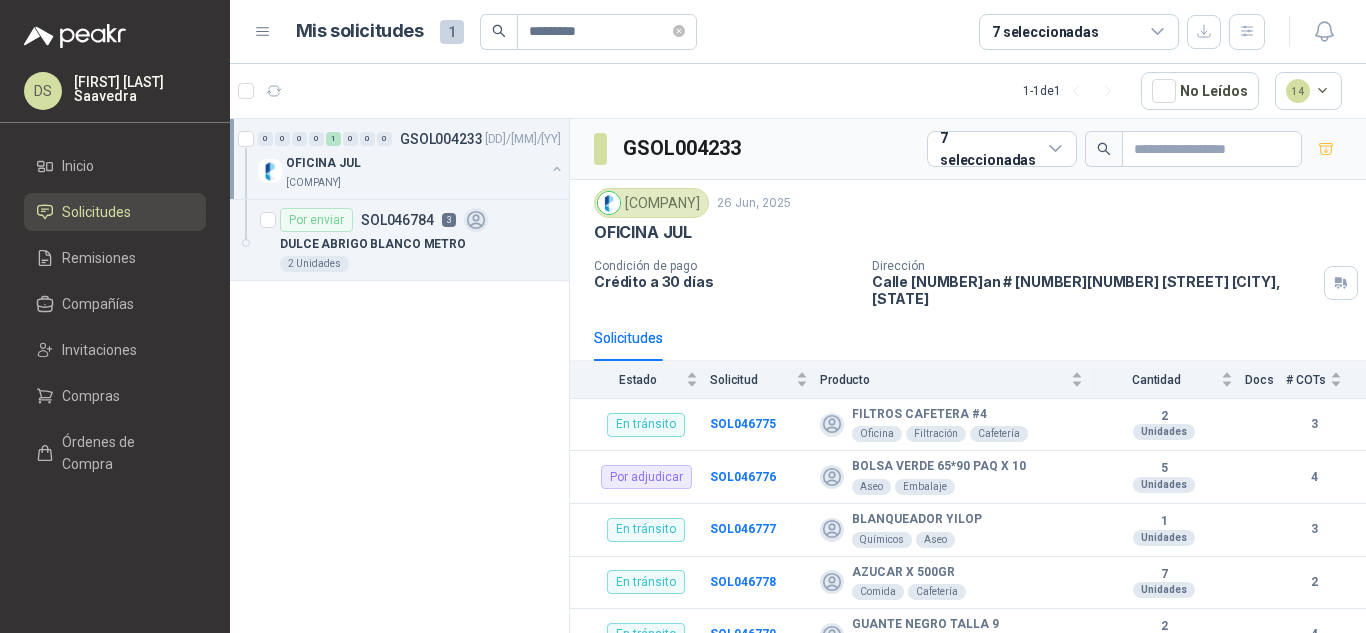click on "OFICINA JUL" at bounding box center (415, 163) 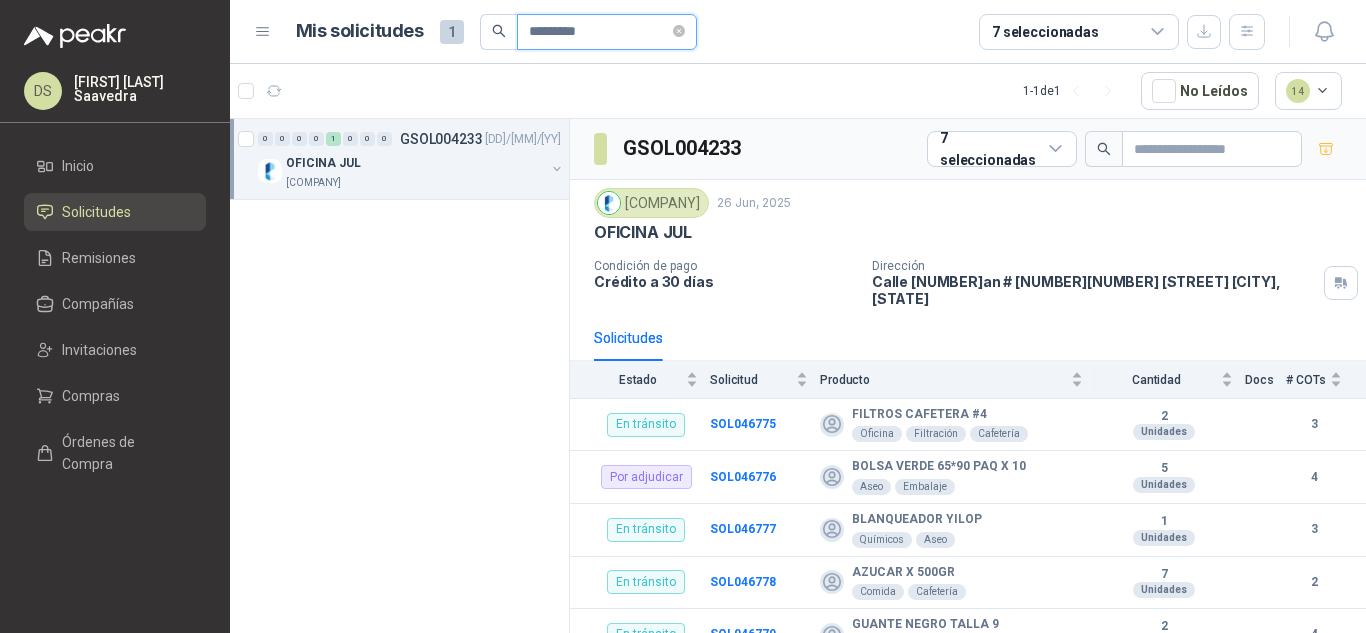 click on "*********" at bounding box center (599, 32) 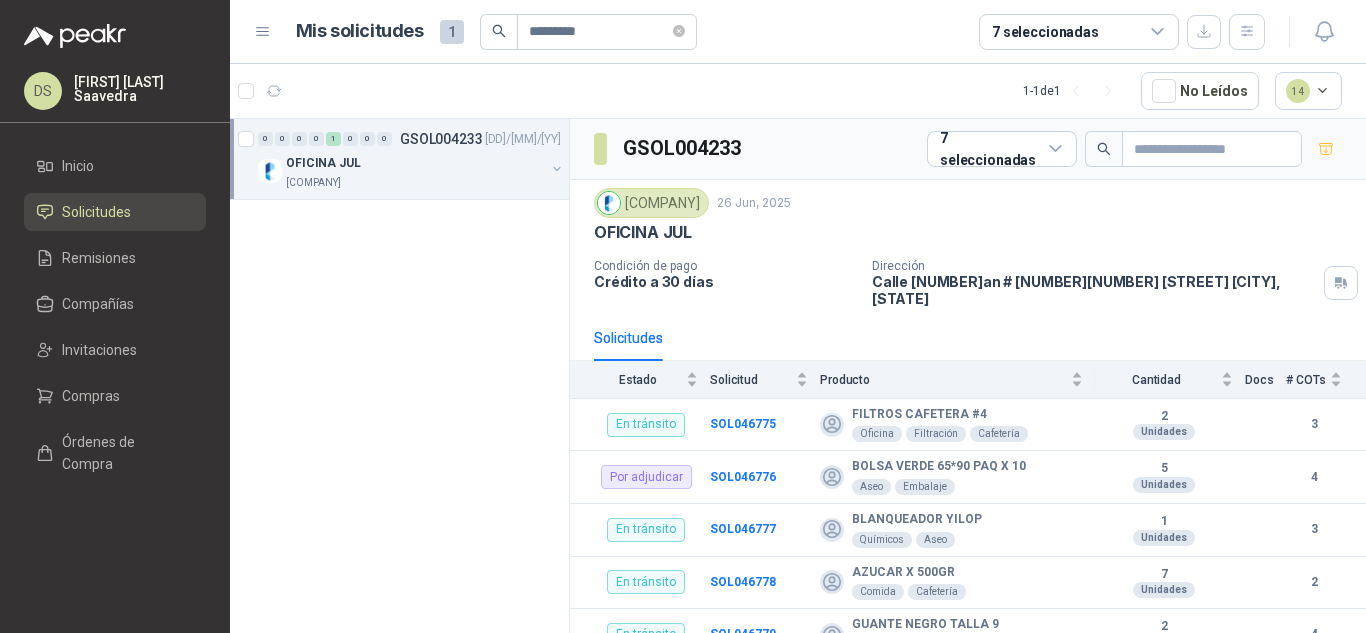 click on "OFICINA JUL" at bounding box center [415, 163] 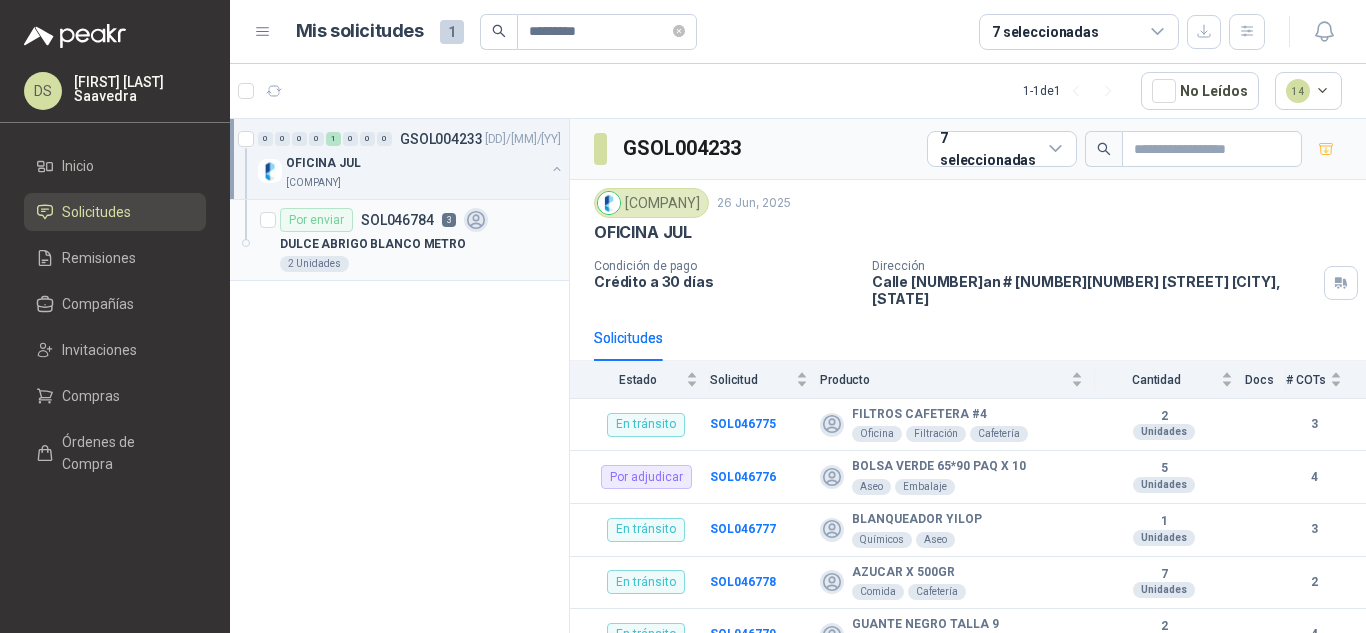 click on "SOL046784" at bounding box center [397, 220] 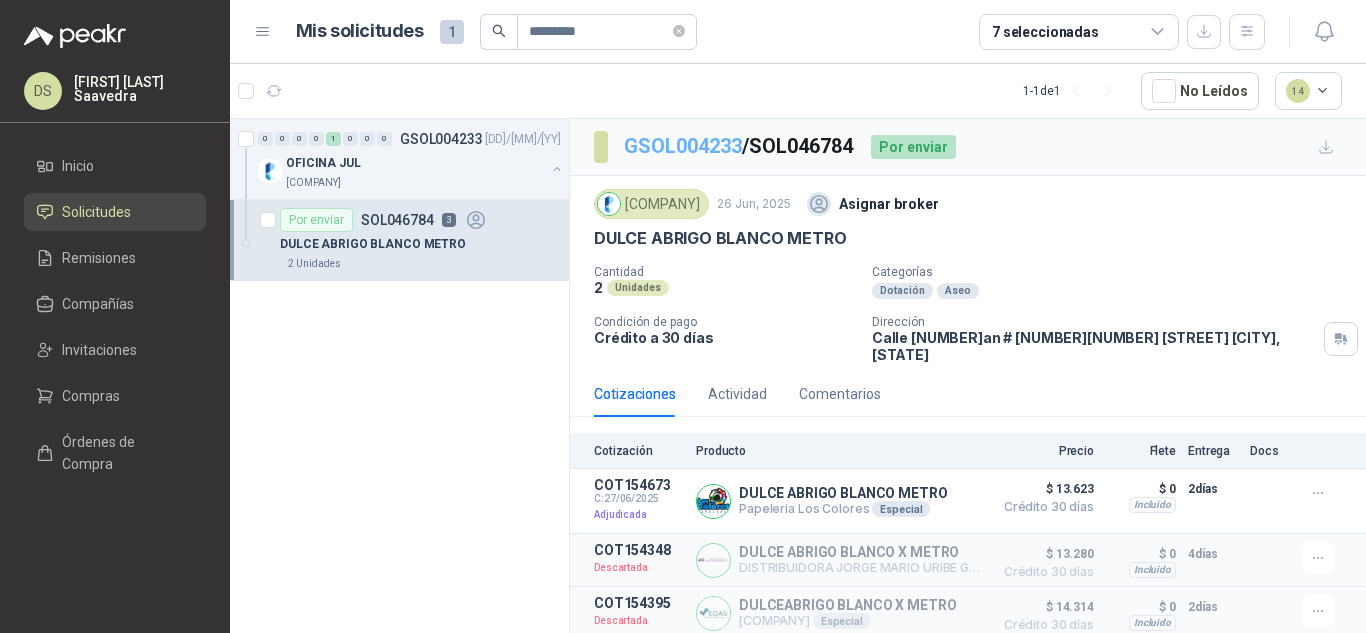 click on "GSOL004233" at bounding box center [683, 146] 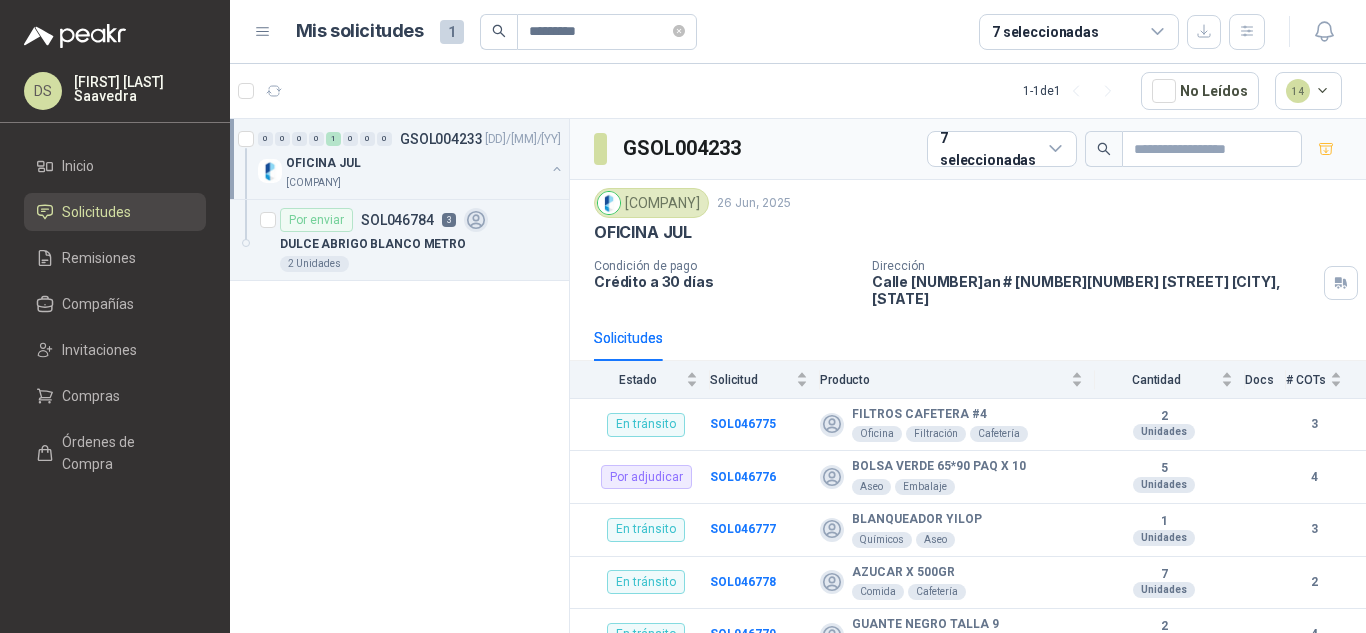 click on "GSOL004233" at bounding box center [683, 148] 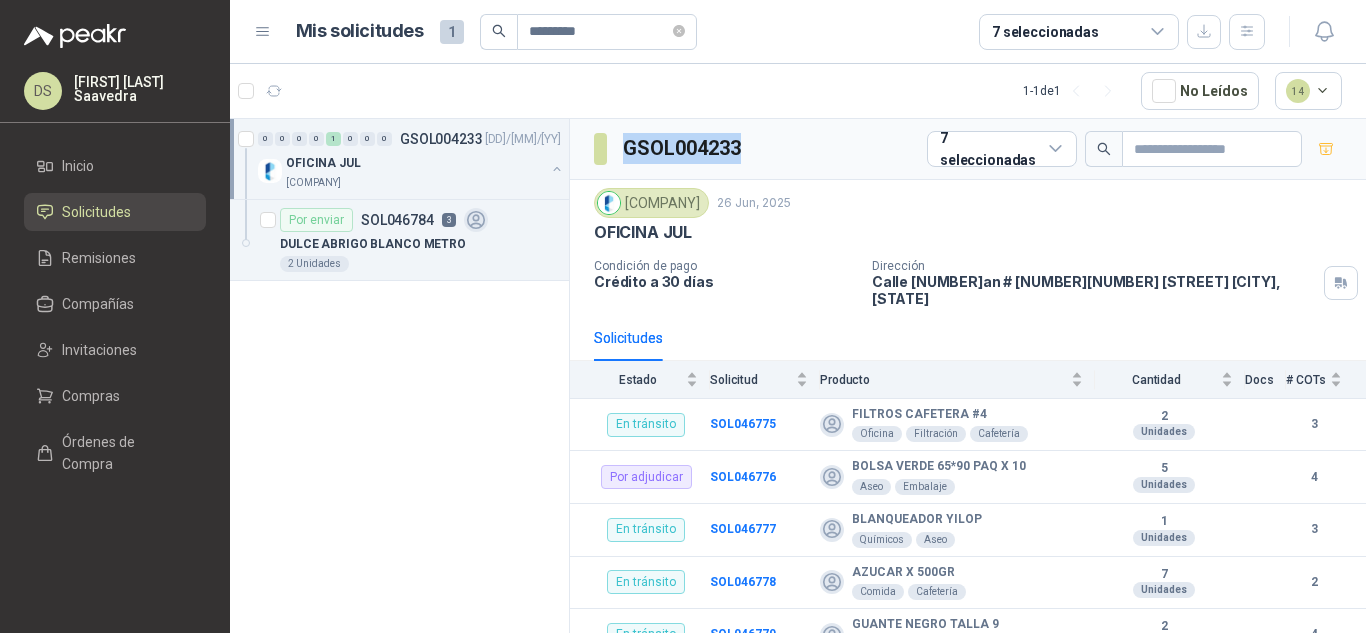 click on "GSOL004233" at bounding box center (683, 148) 